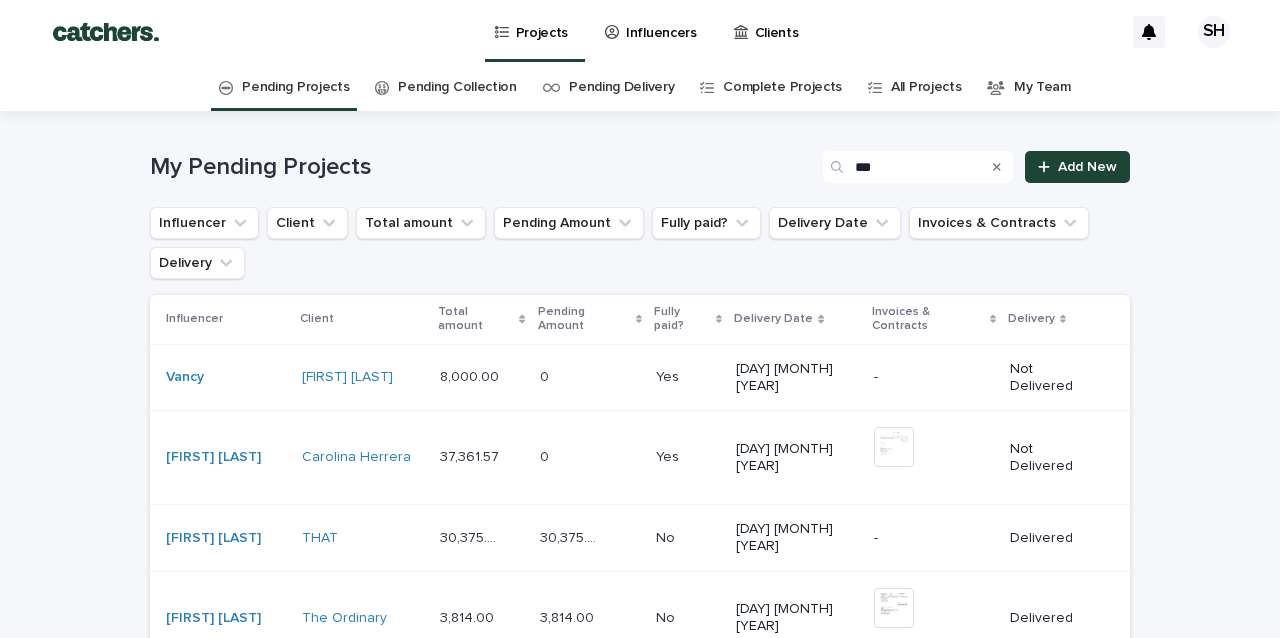 scroll, scrollTop: 0, scrollLeft: 0, axis: both 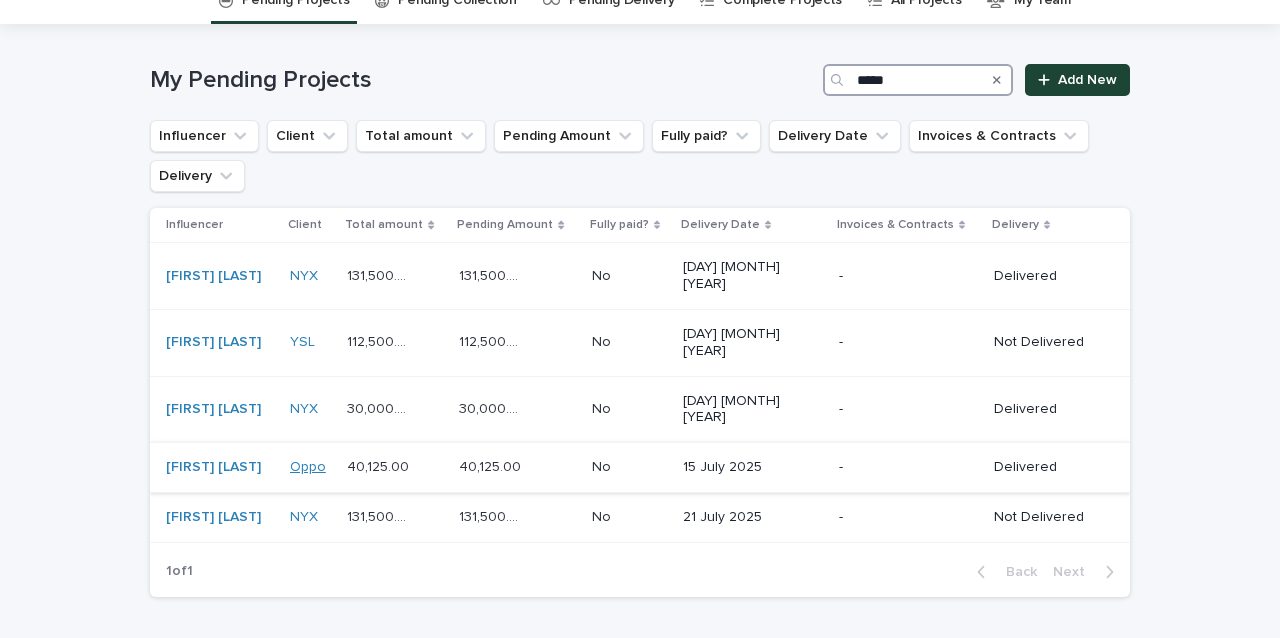type on "*****" 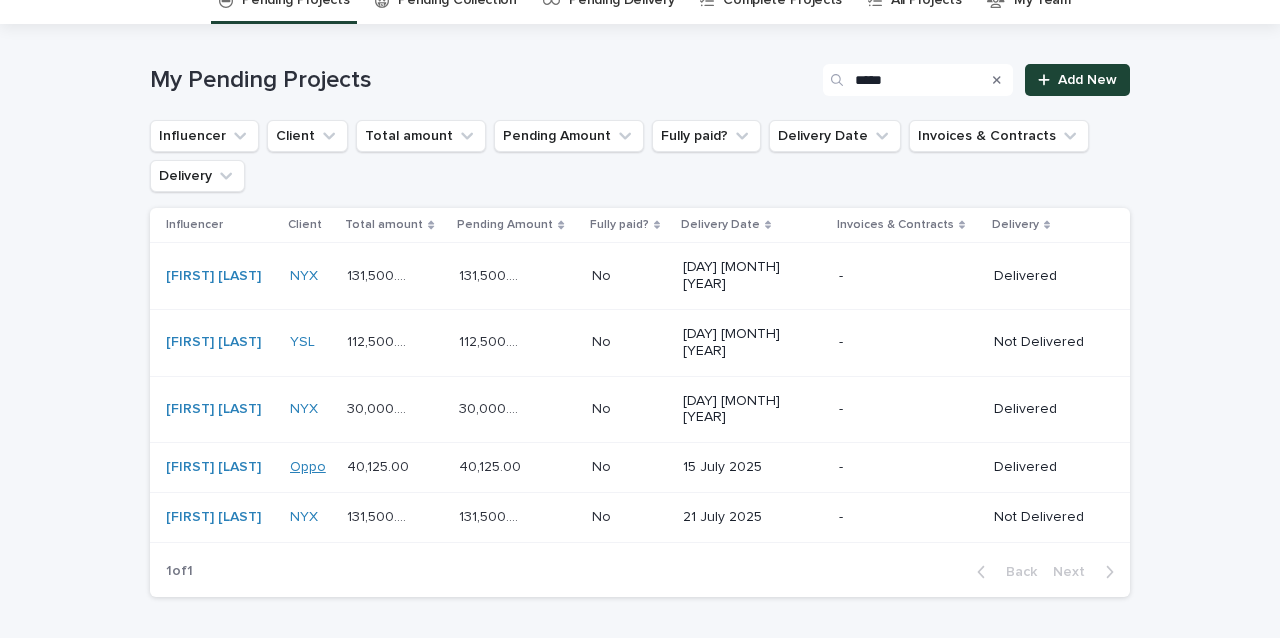 click on "Oppo" at bounding box center (308, 467) 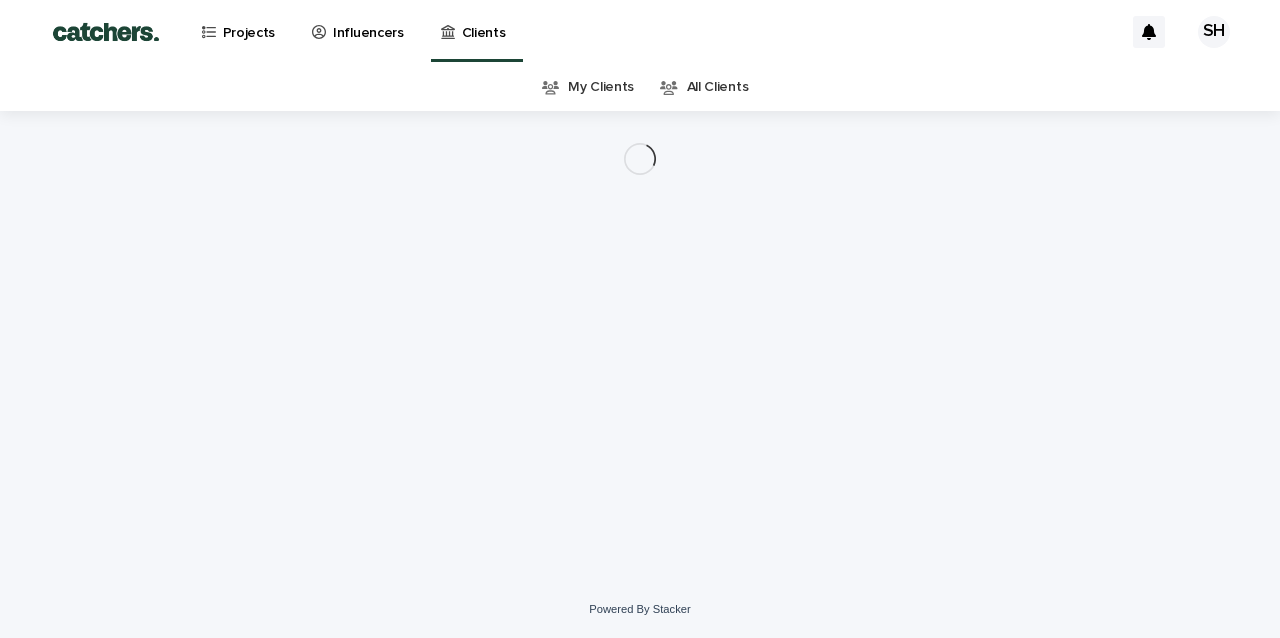 scroll, scrollTop: 0, scrollLeft: 0, axis: both 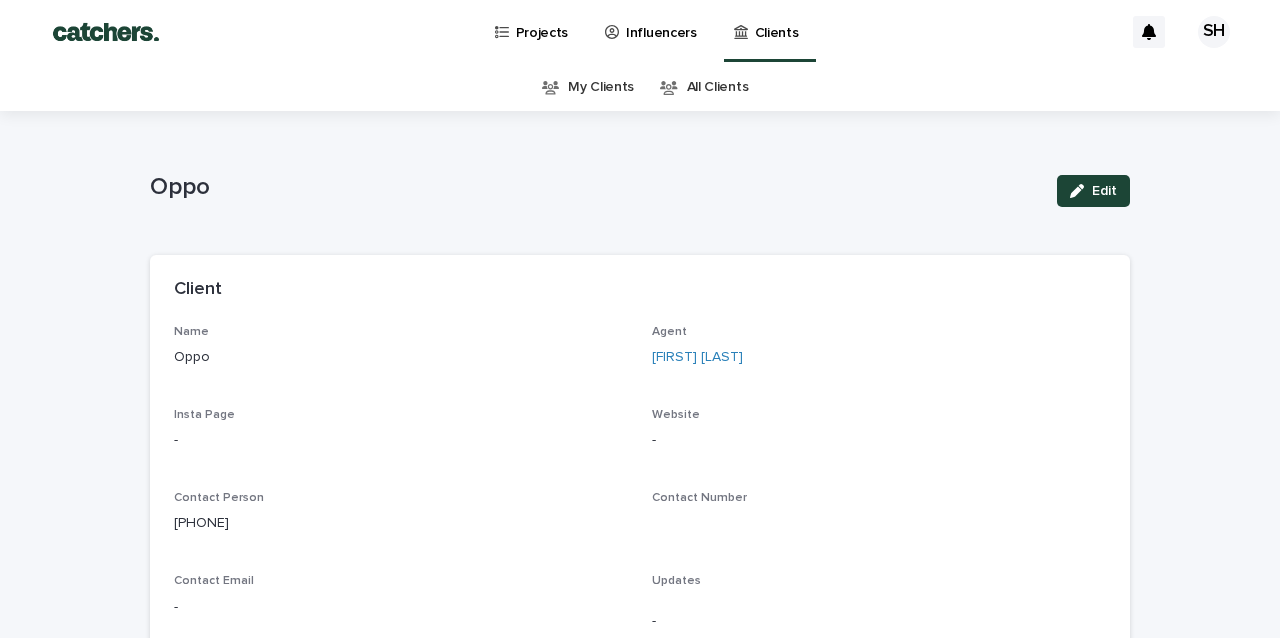 click on "Projects" at bounding box center [535, 21] 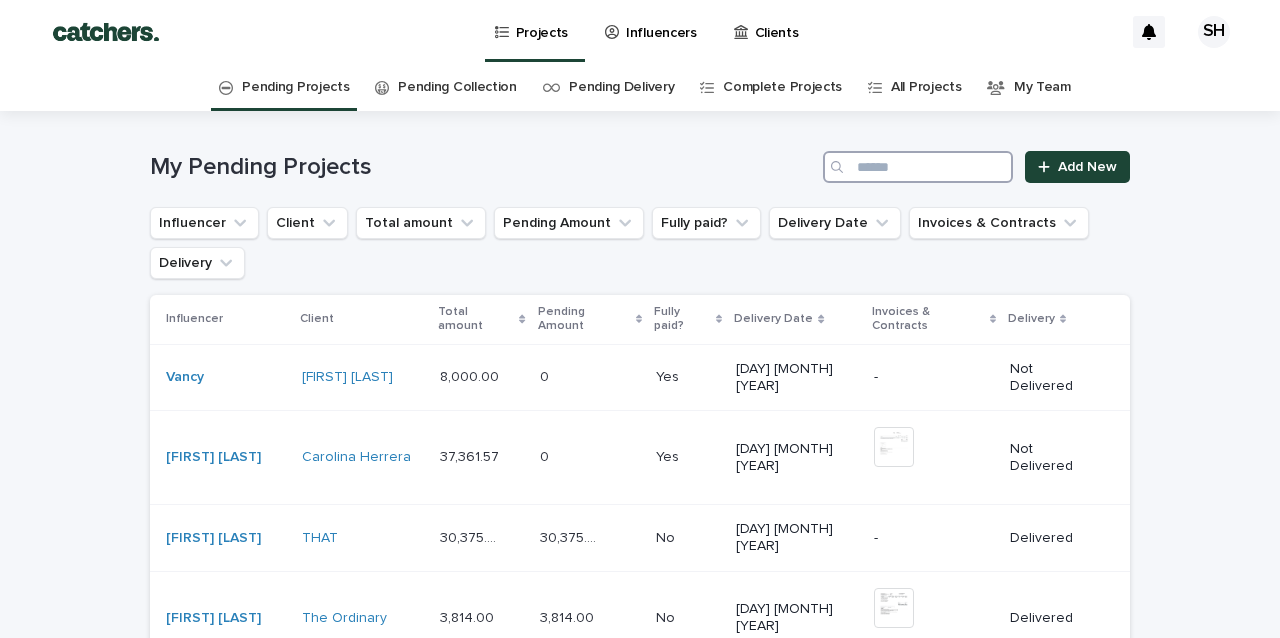 click at bounding box center (918, 167) 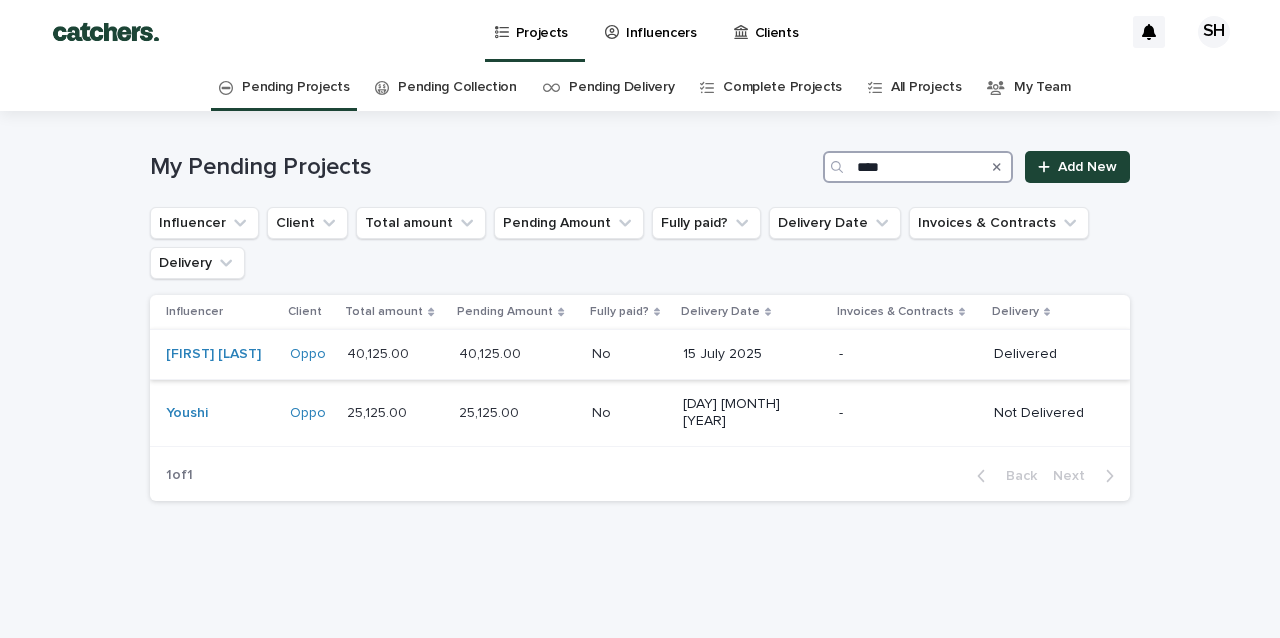 type on "**********" 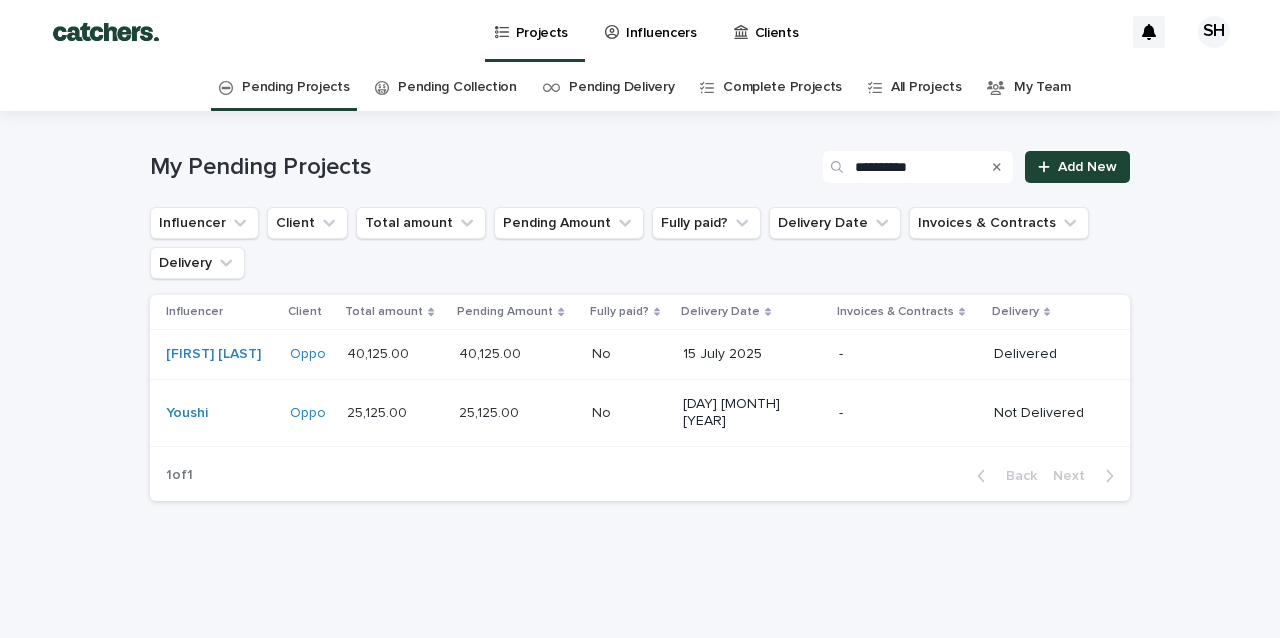 click on "-" at bounding box center (901, 354) 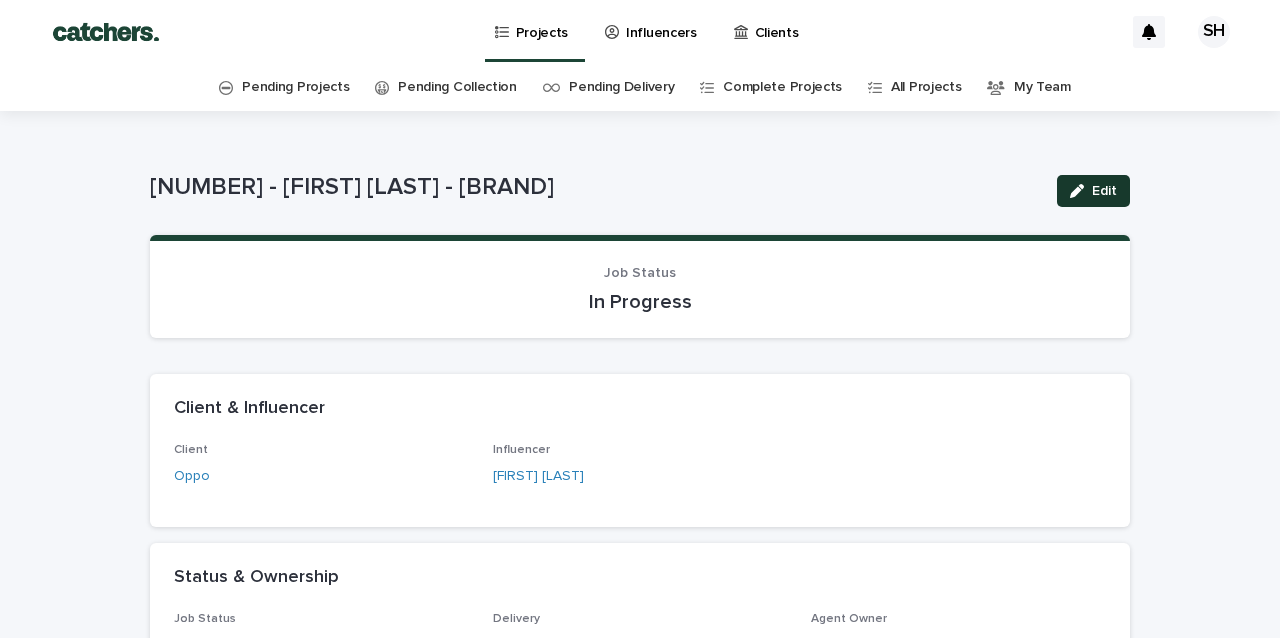 click on "Edit" at bounding box center [1093, 191] 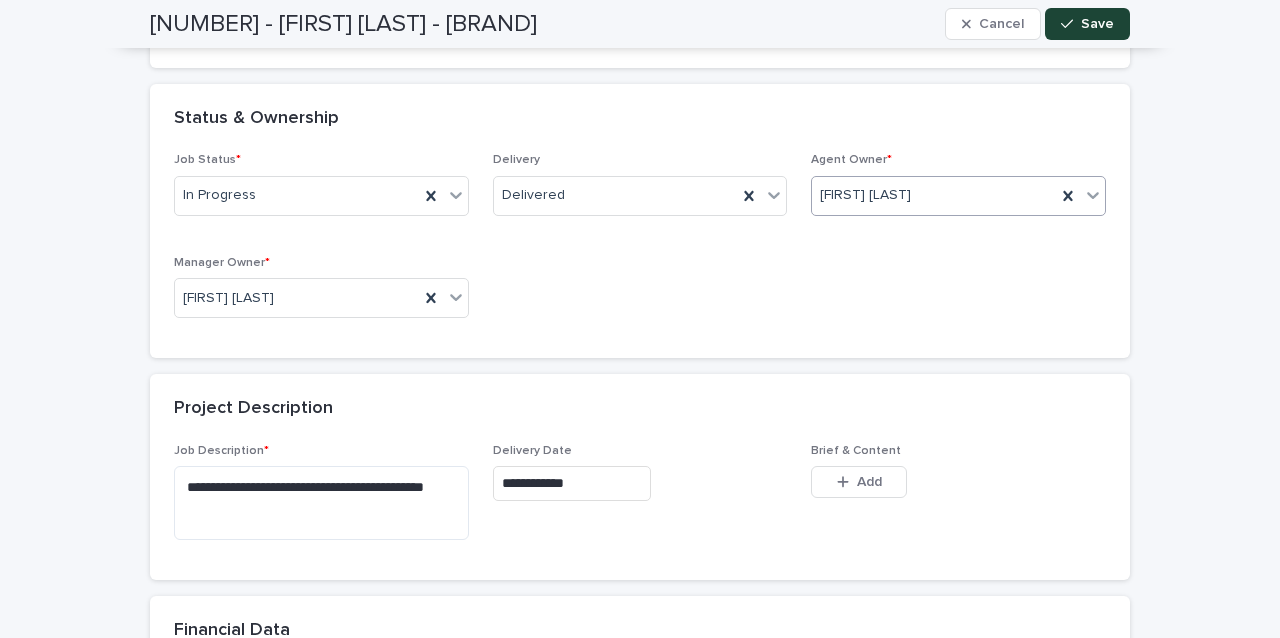 scroll, scrollTop: 498, scrollLeft: 0, axis: vertical 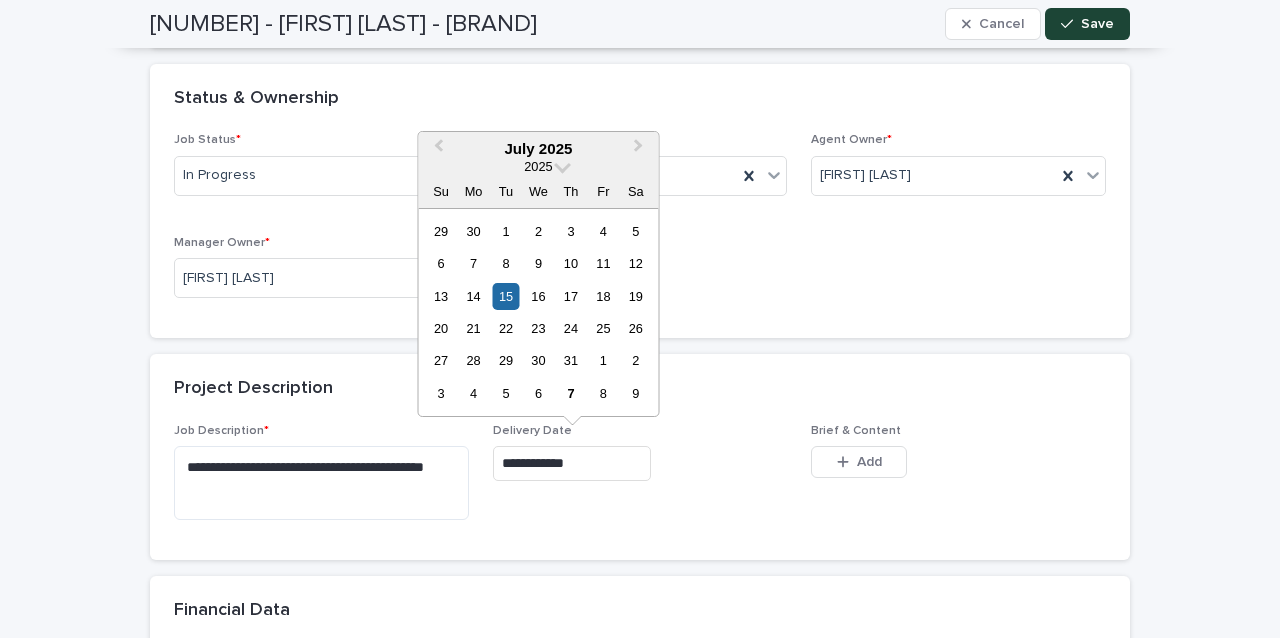 click on "**********" at bounding box center [572, 463] 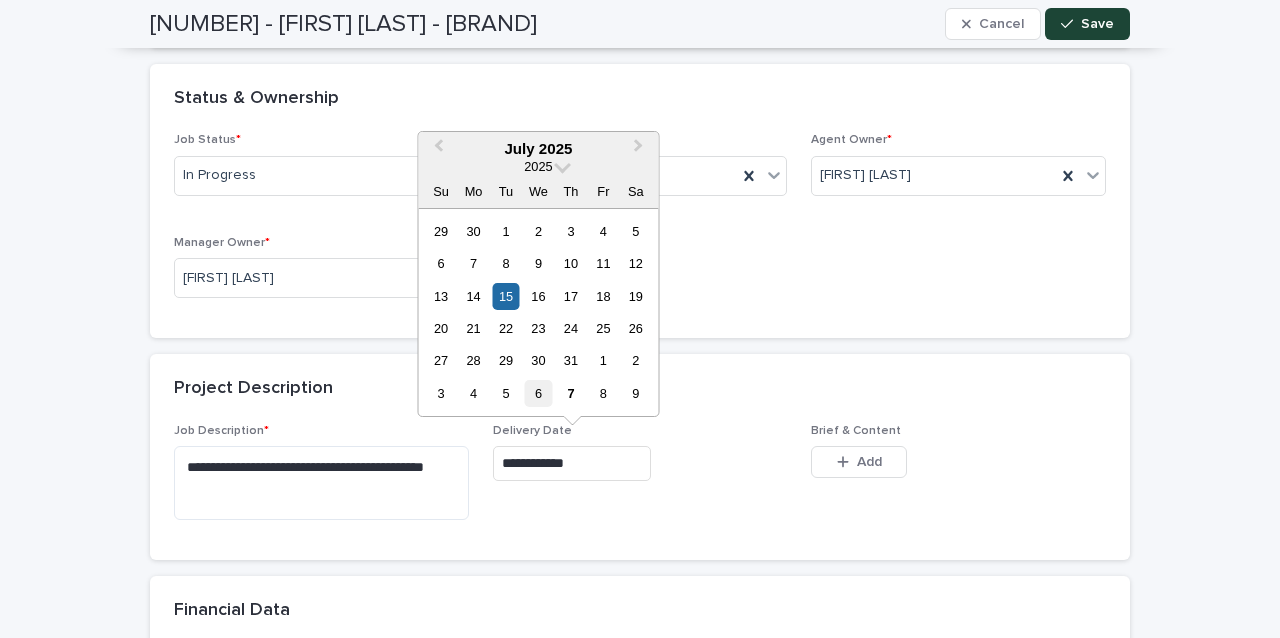 click on "6" at bounding box center (538, 393) 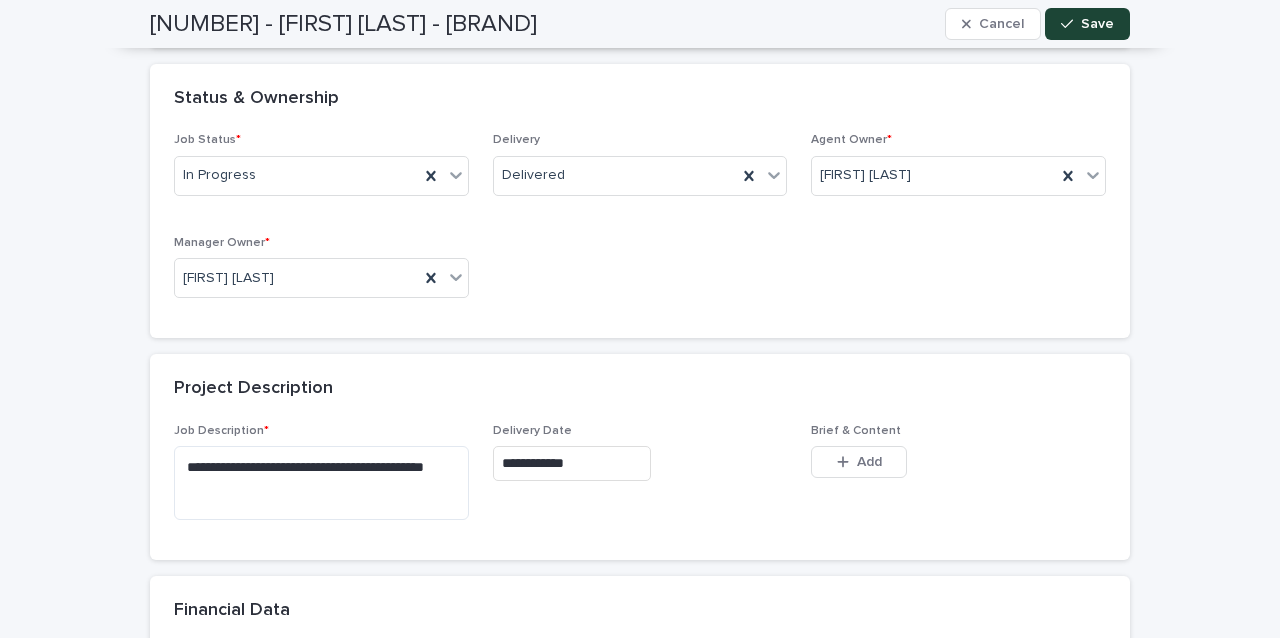 type on "**********" 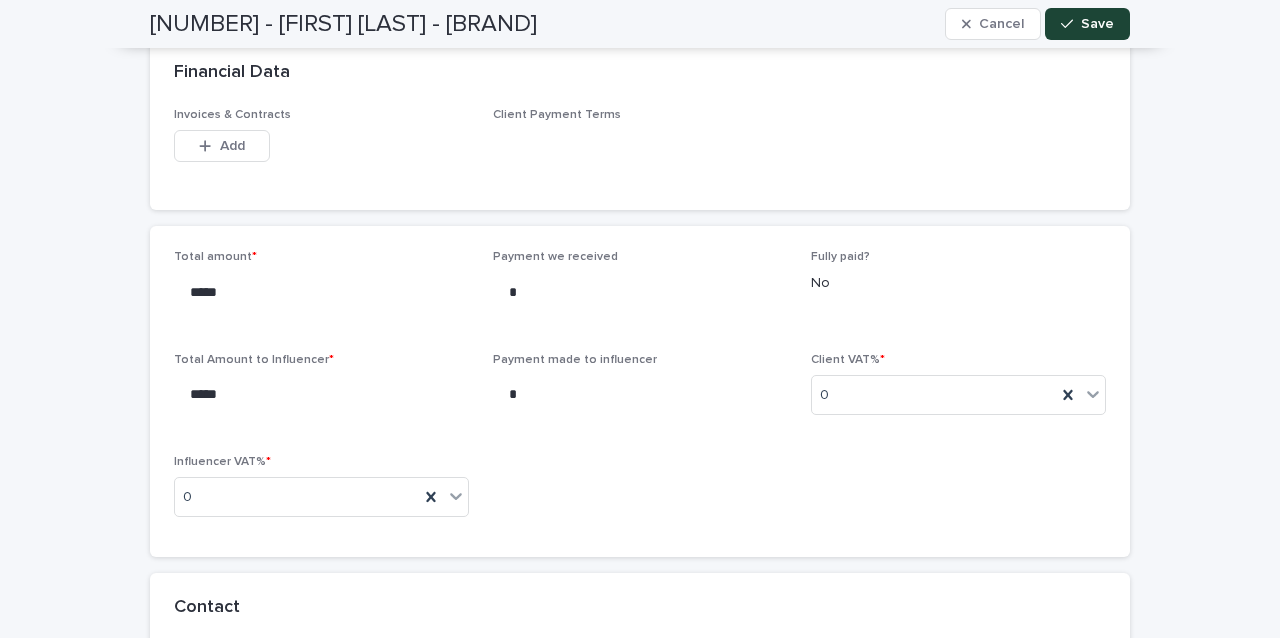 scroll, scrollTop: 1037, scrollLeft: 0, axis: vertical 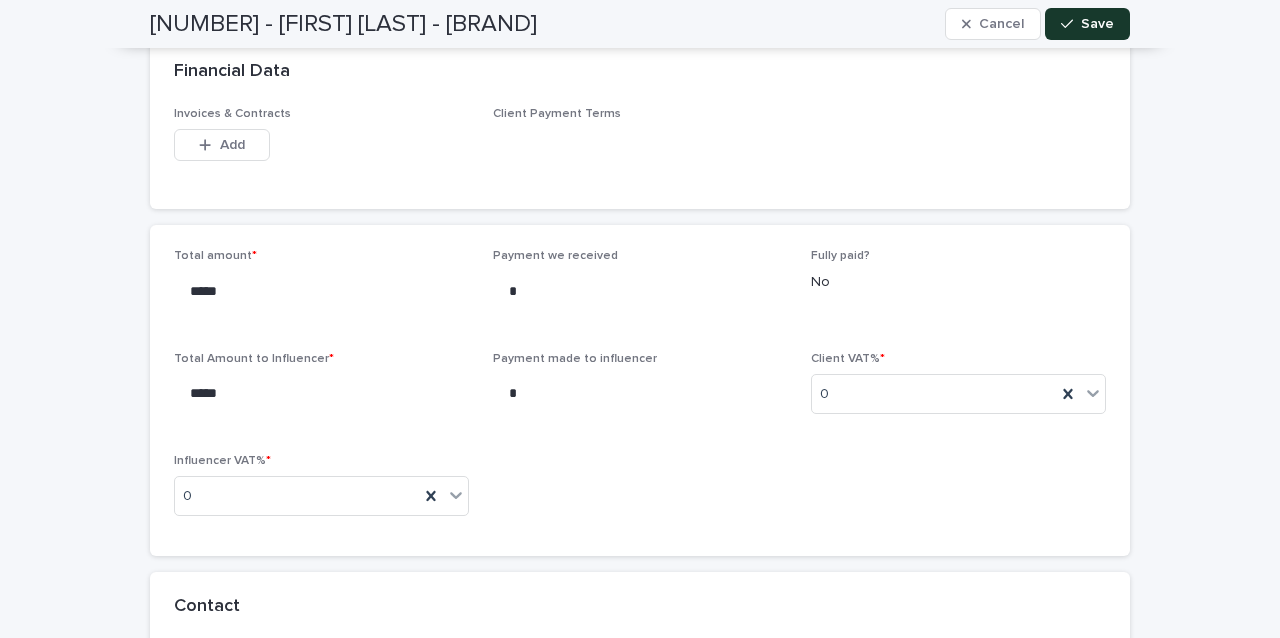 click on "Save" at bounding box center [1087, 24] 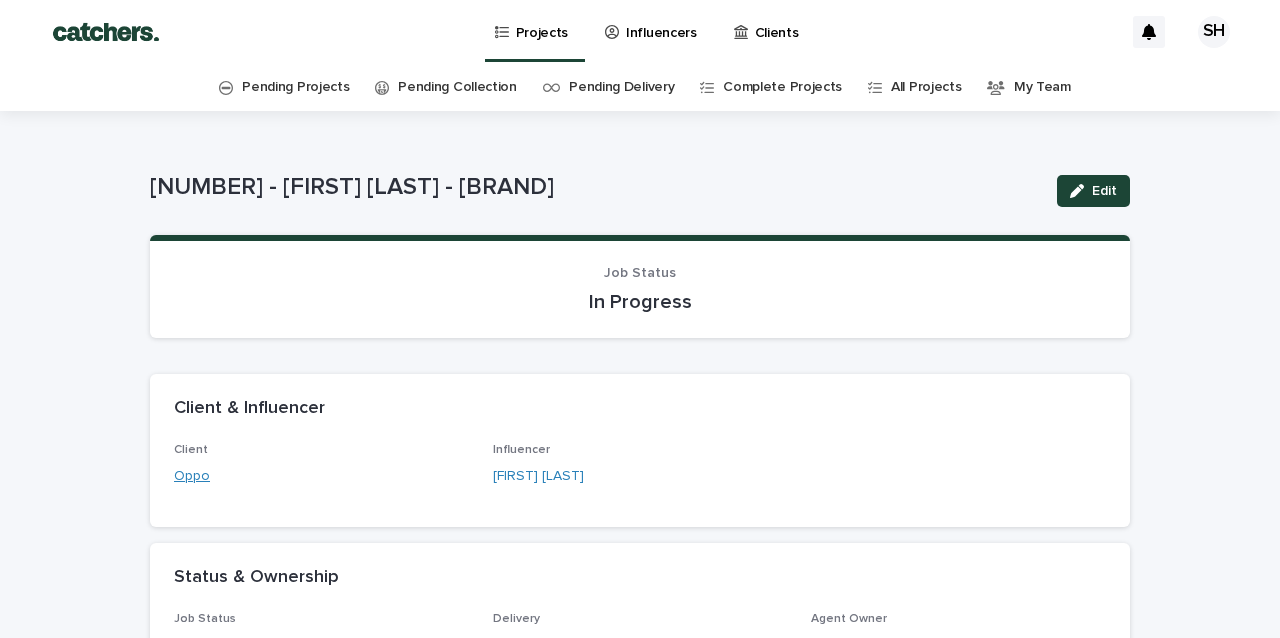 scroll, scrollTop: 0, scrollLeft: 0, axis: both 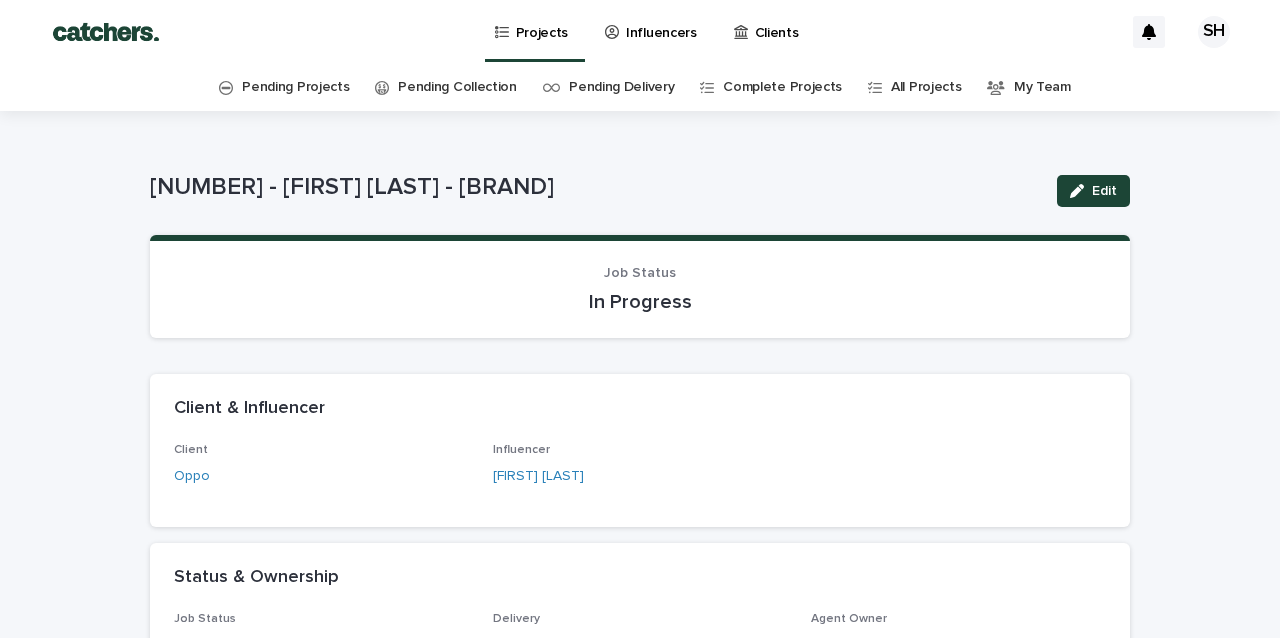 click on "Edit" at bounding box center (1089, 191) 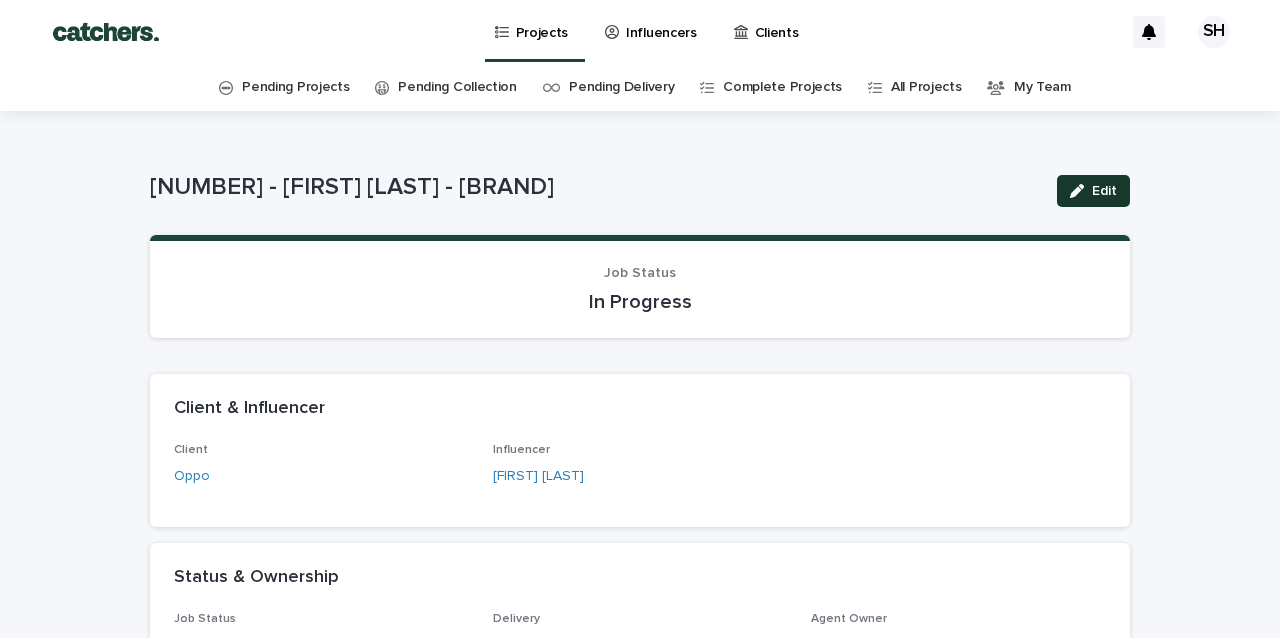 click on "Edit" at bounding box center (1104, 191) 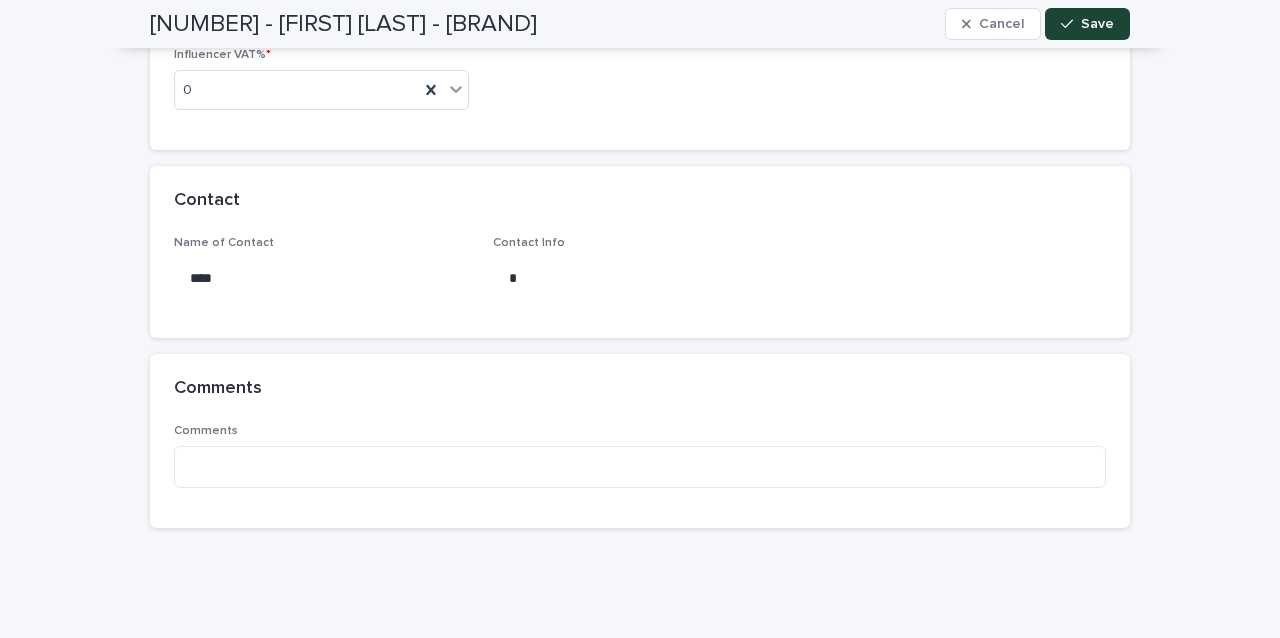 scroll, scrollTop: 1392, scrollLeft: 0, axis: vertical 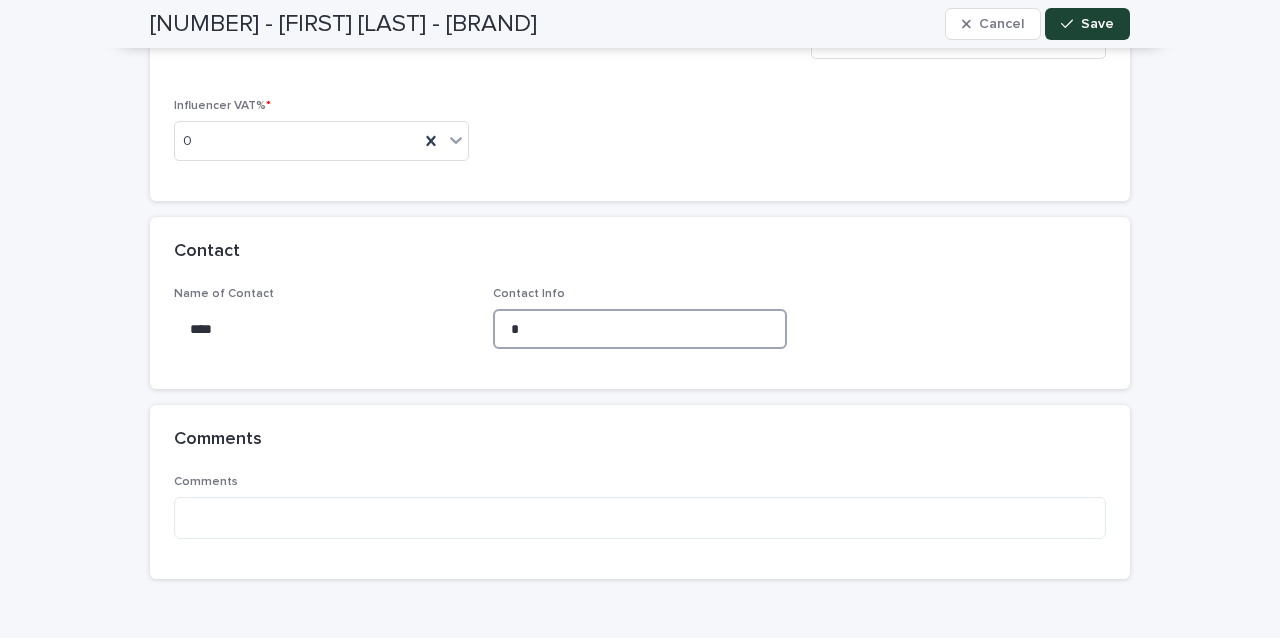 click on "*" at bounding box center (640, 329) 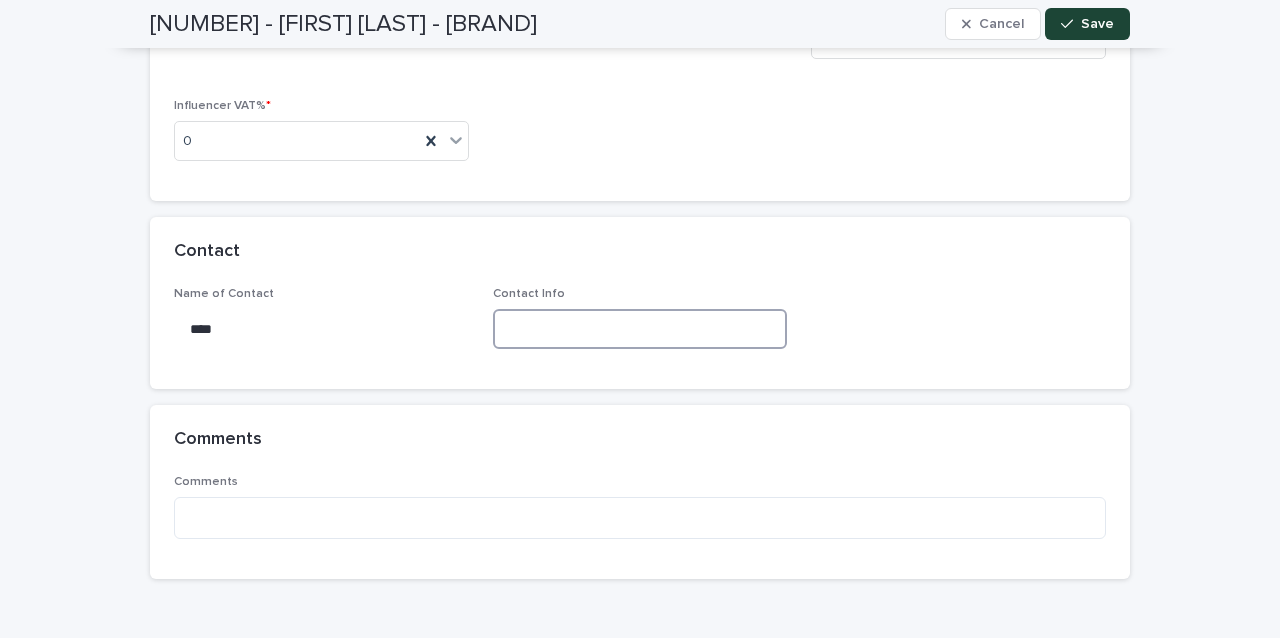 paste on "**********" 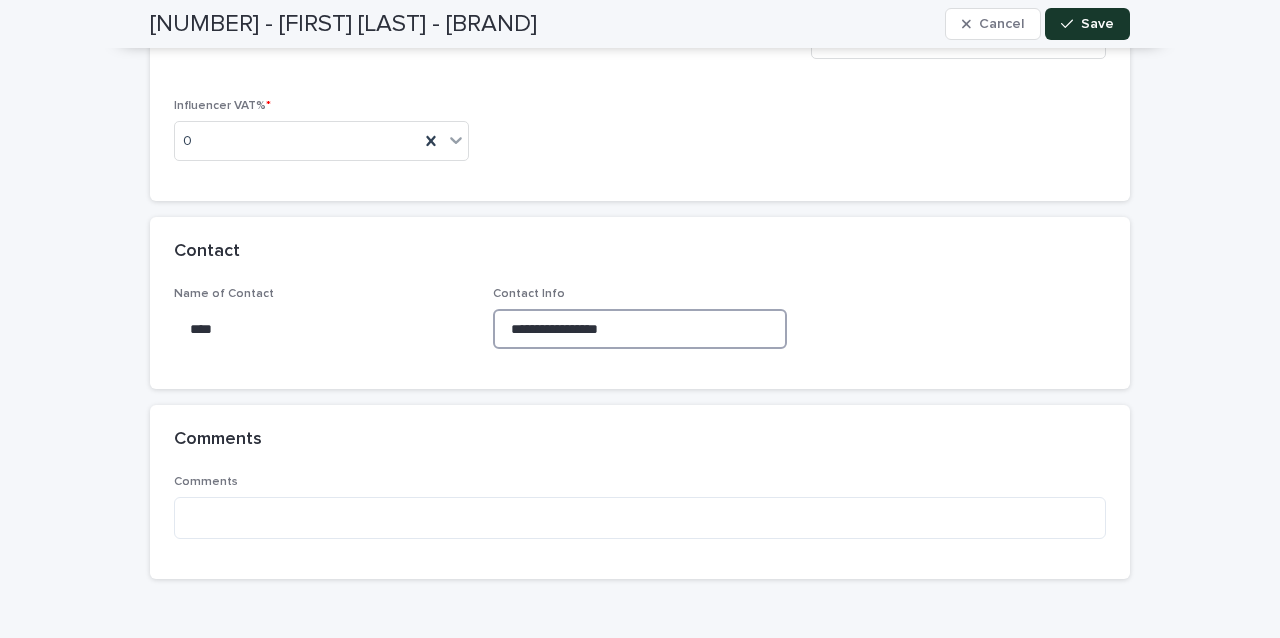 type on "**********" 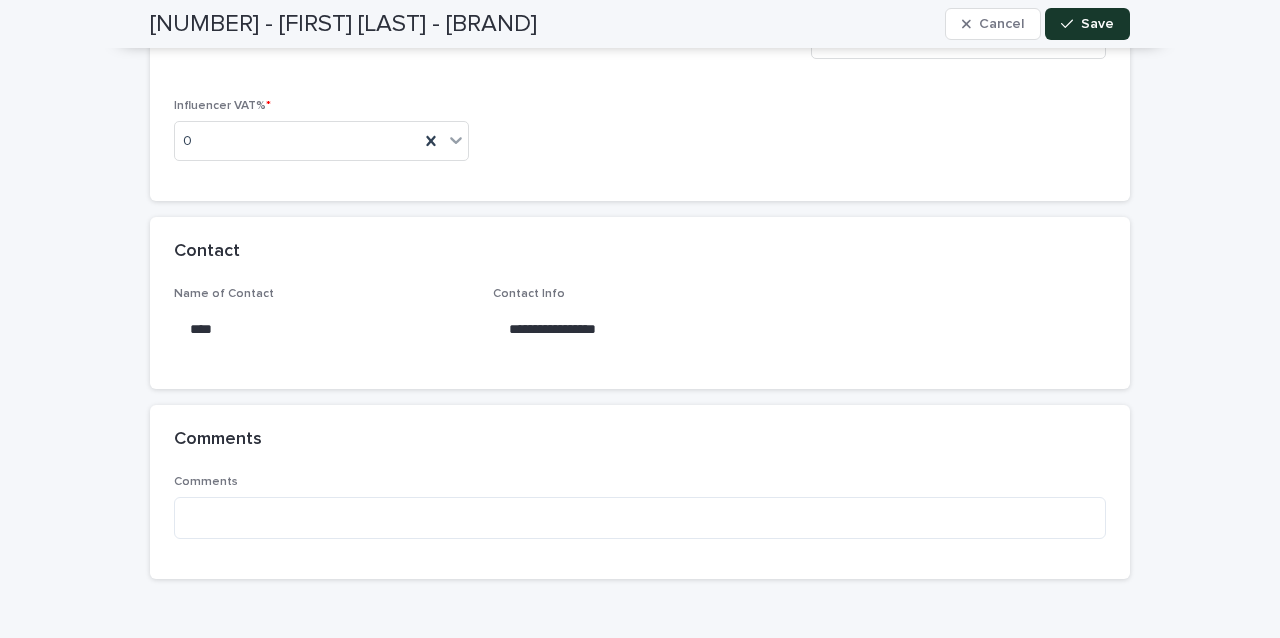 click on "Save" at bounding box center [1097, 24] 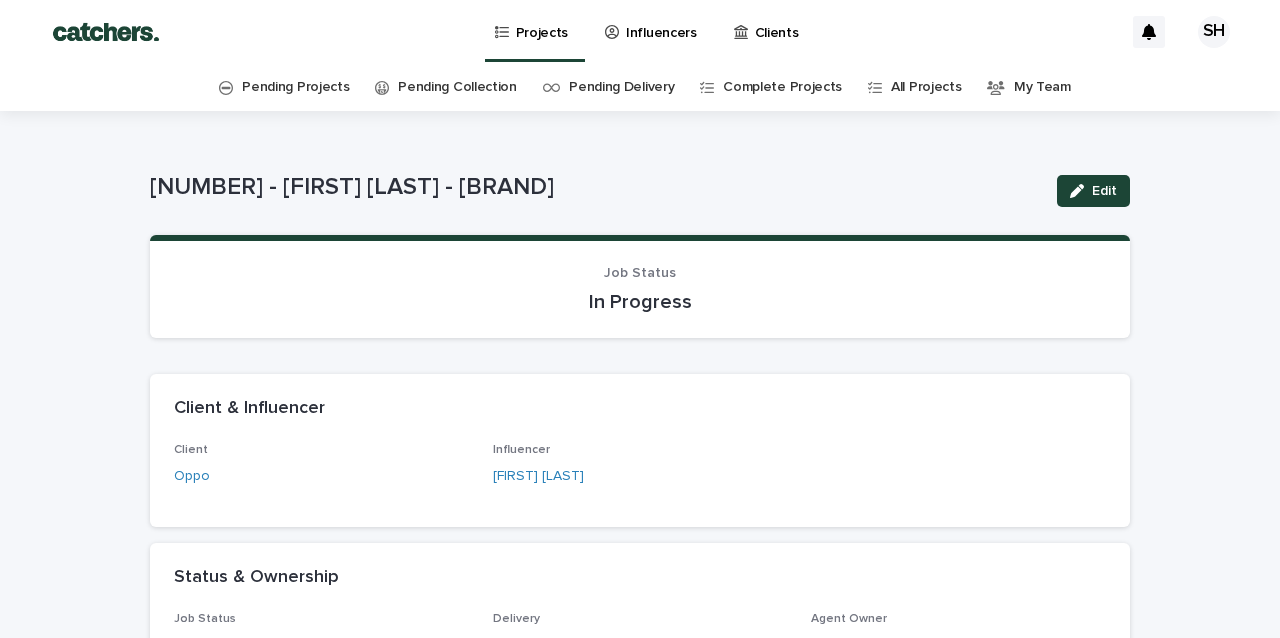 scroll, scrollTop: 0, scrollLeft: 0, axis: both 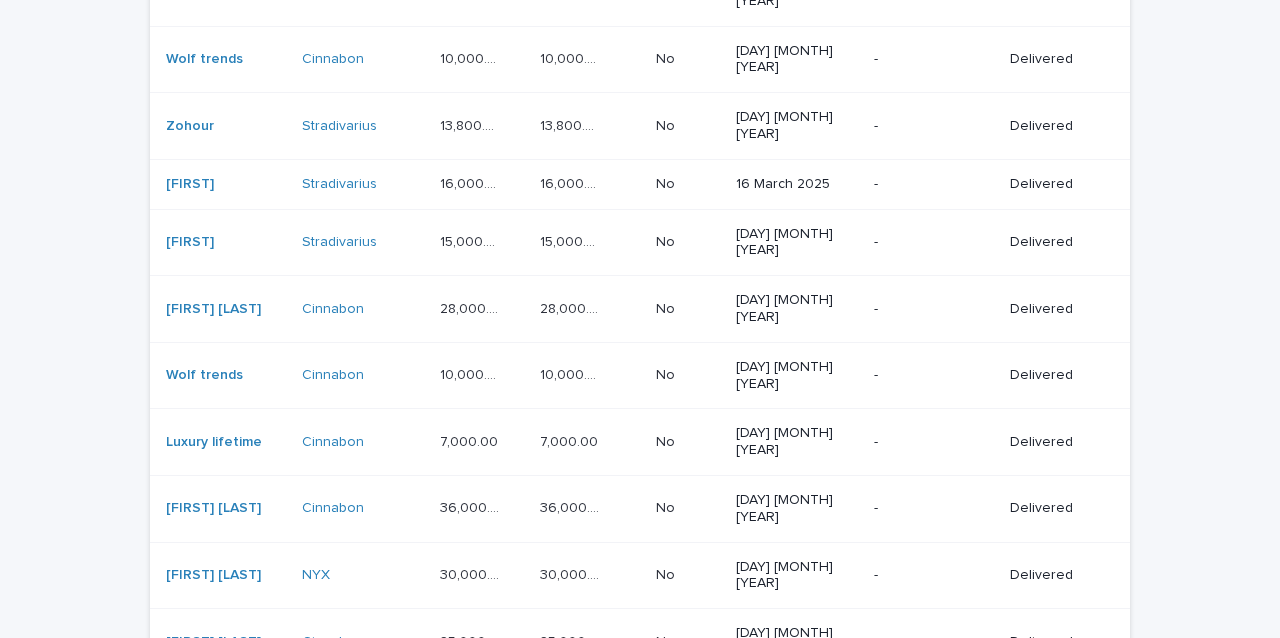click on "Next" at bounding box center (1087, 871) 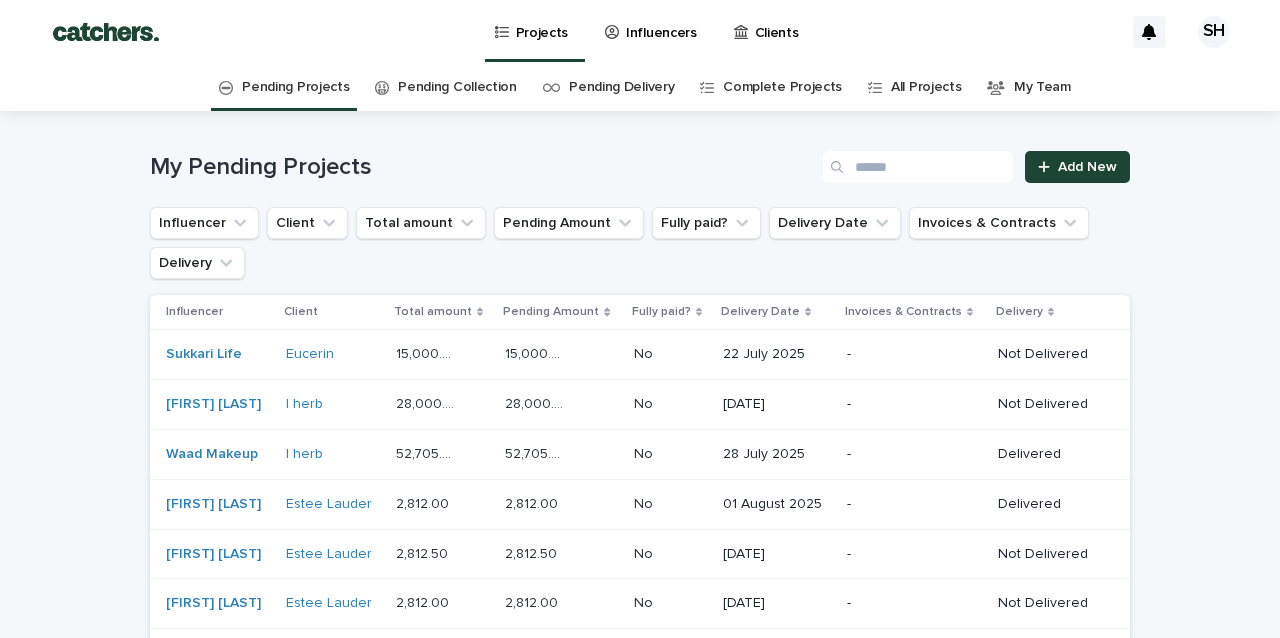 scroll, scrollTop: 0, scrollLeft: 0, axis: both 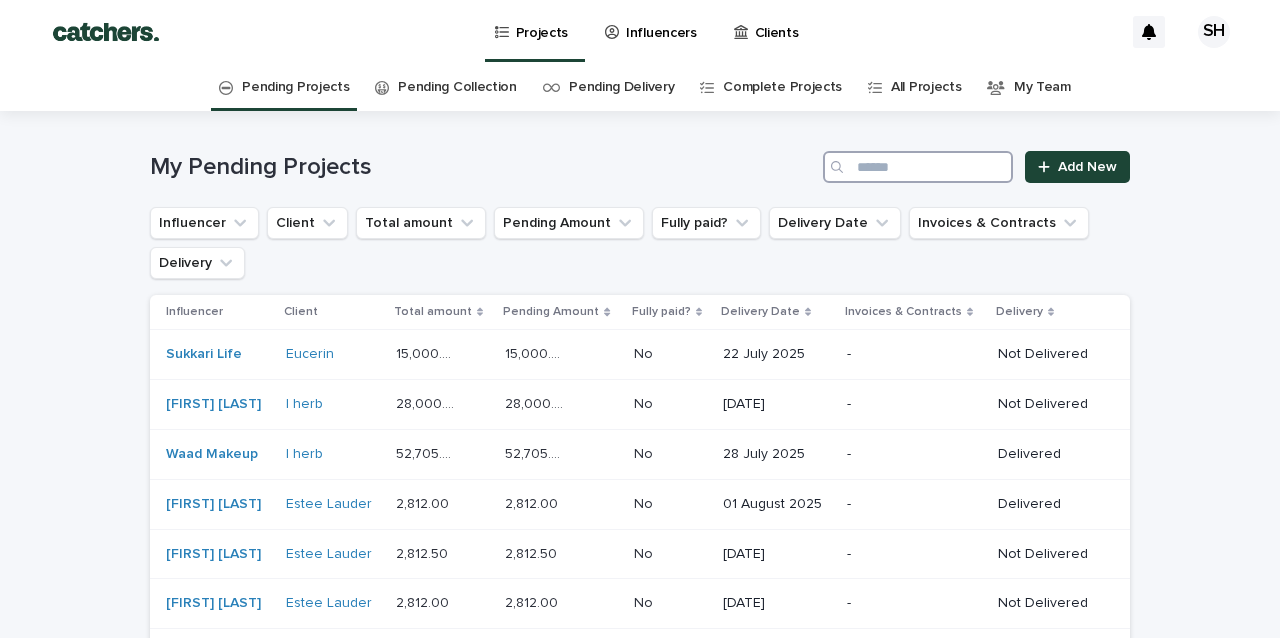 click at bounding box center (918, 167) 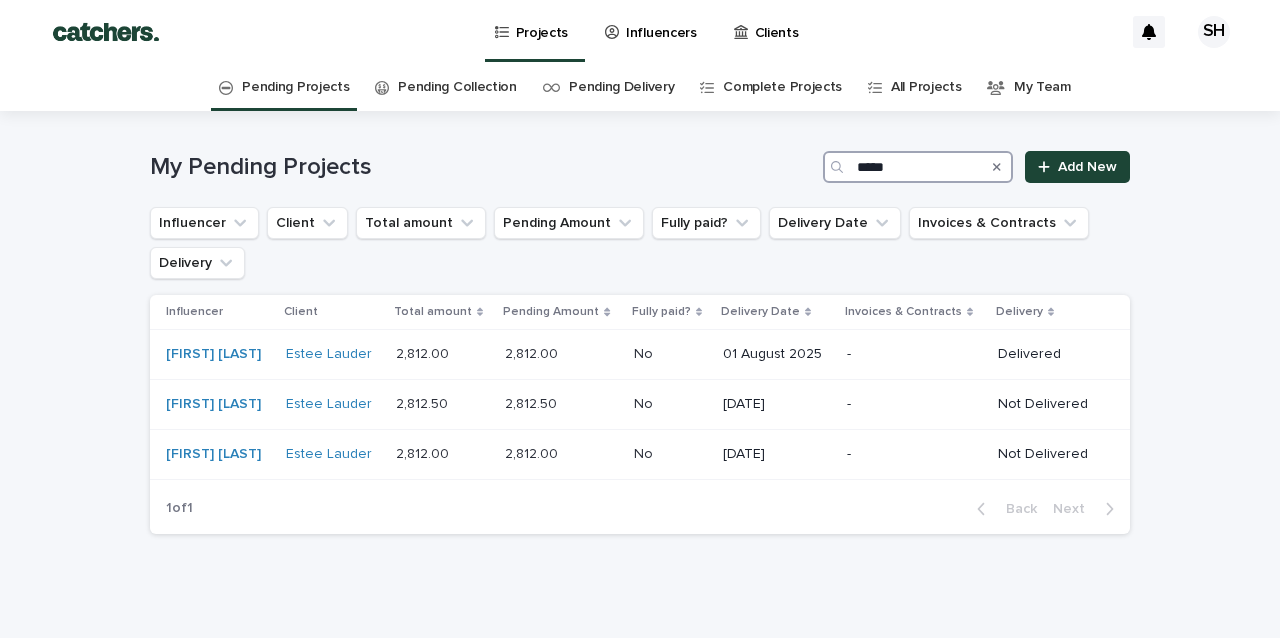 type on "*****" 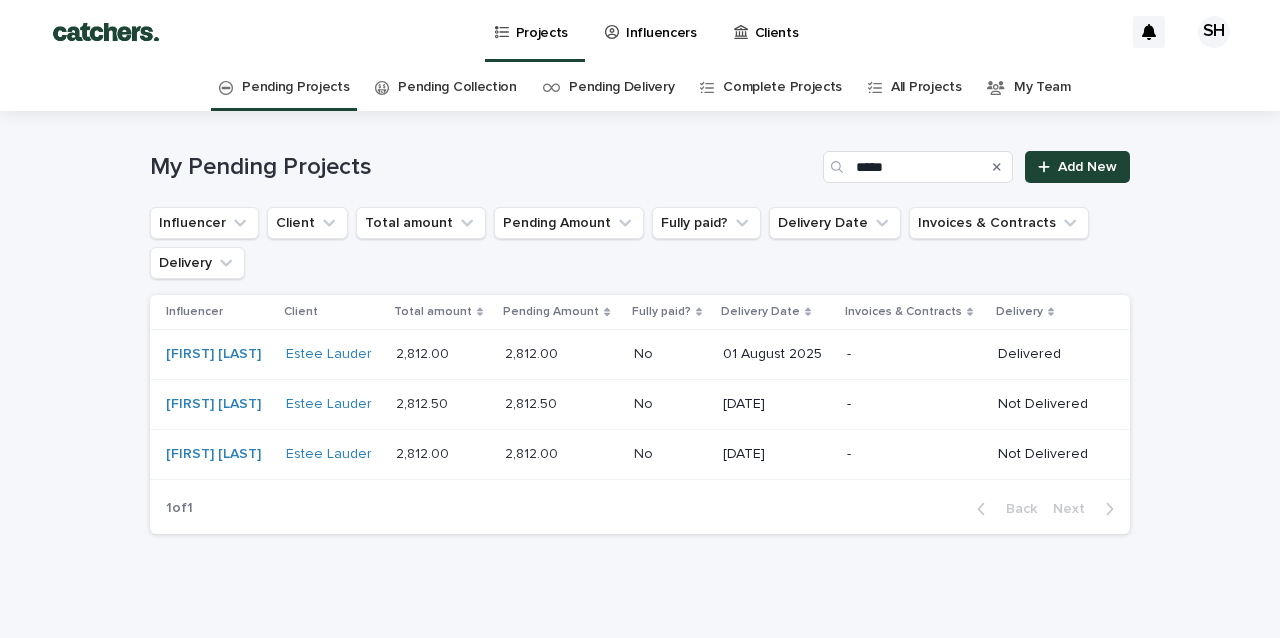 drag, startPoint x: 846, startPoint y: 201, endPoint x: 873, endPoint y: 388, distance: 188.93915 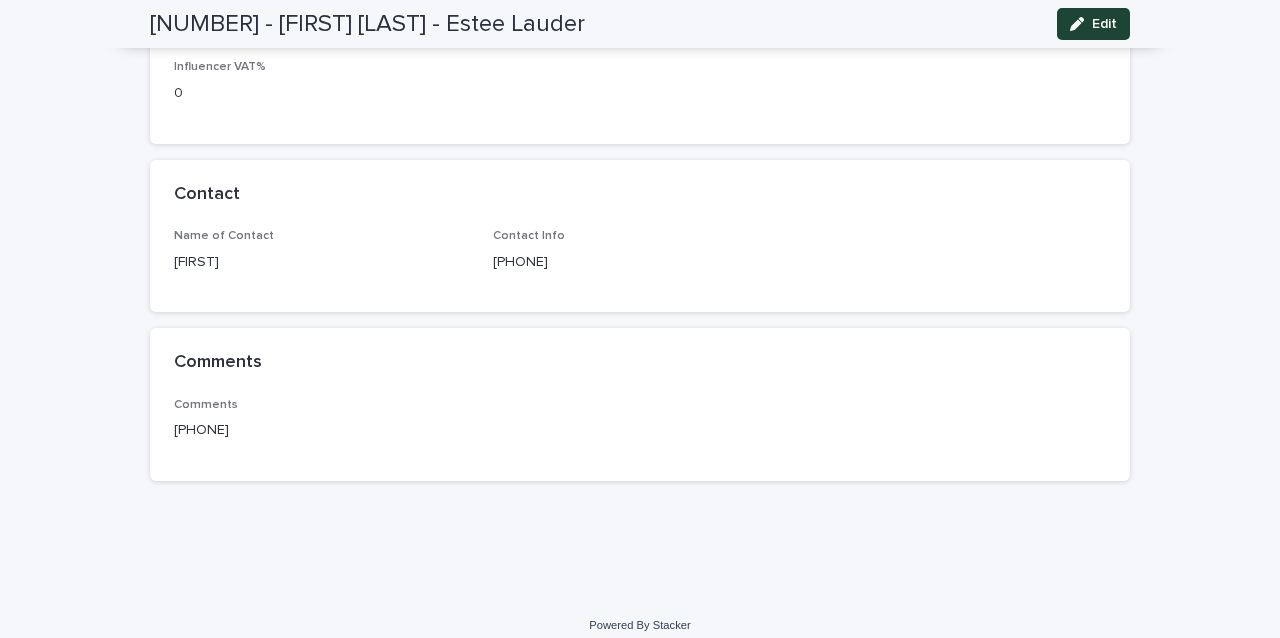 scroll, scrollTop: 1261, scrollLeft: 0, axis: vertical 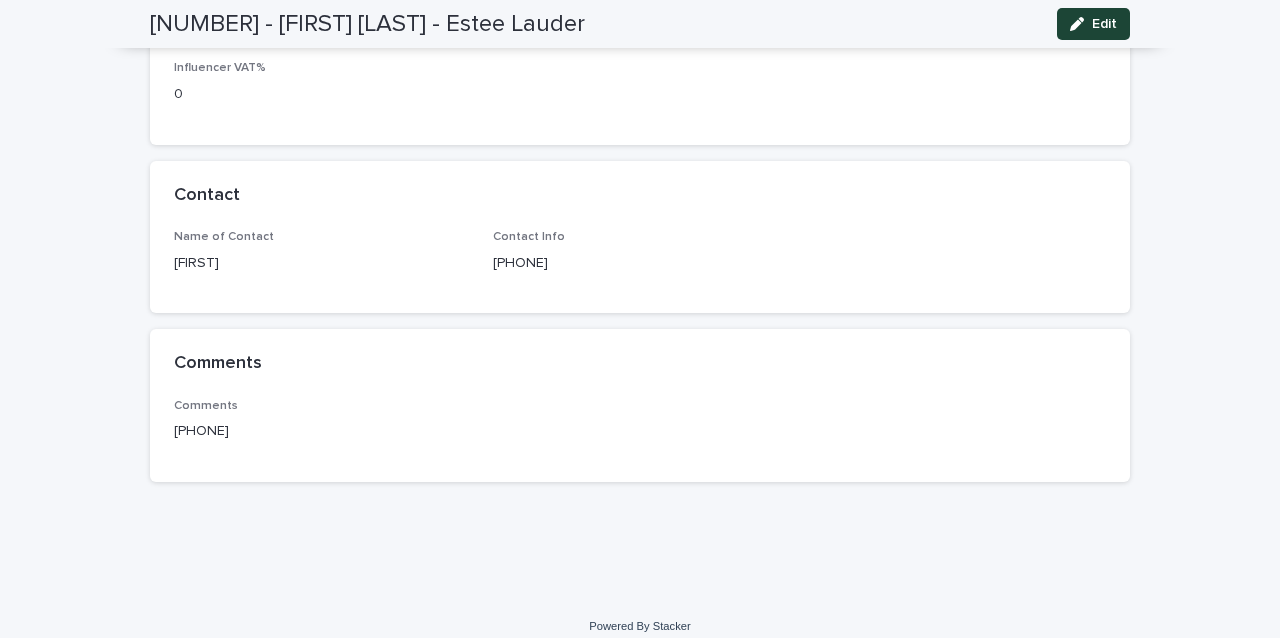 click on "9795 - Tima almehiri - Estee Lauder Edit" at bounding box center (640, 24) 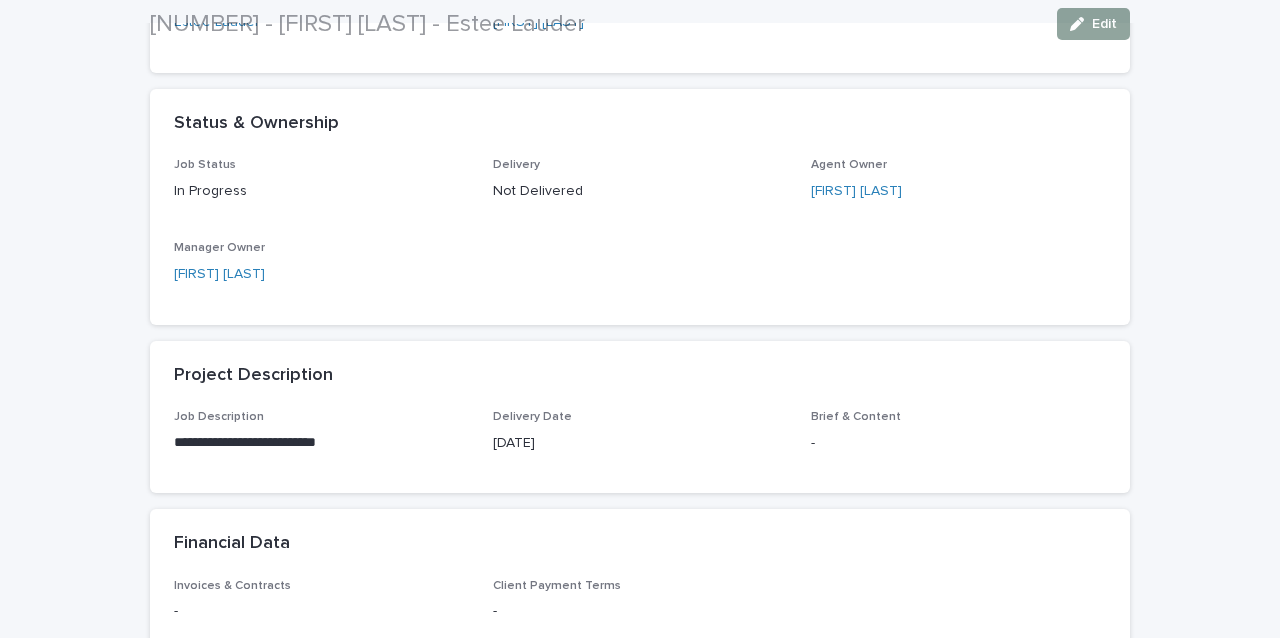 scroll, scrollTop: 556, scrollLeft: 0, axis: vertical 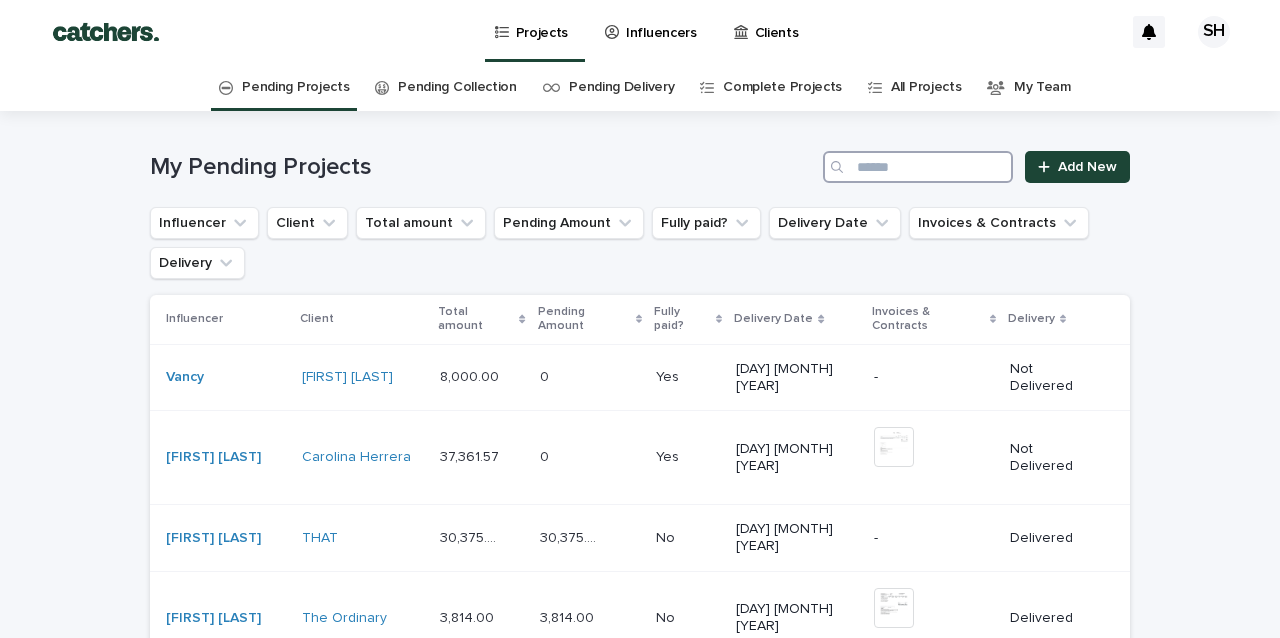 click at bounding box center [918, 167] 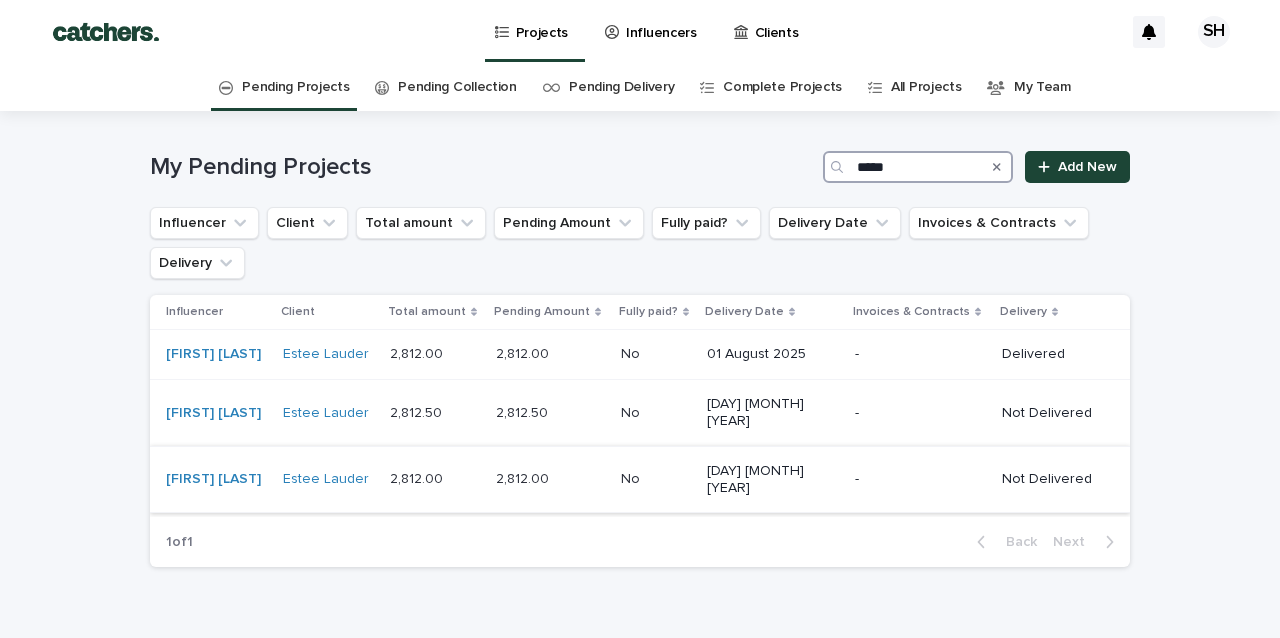 type on "*****" 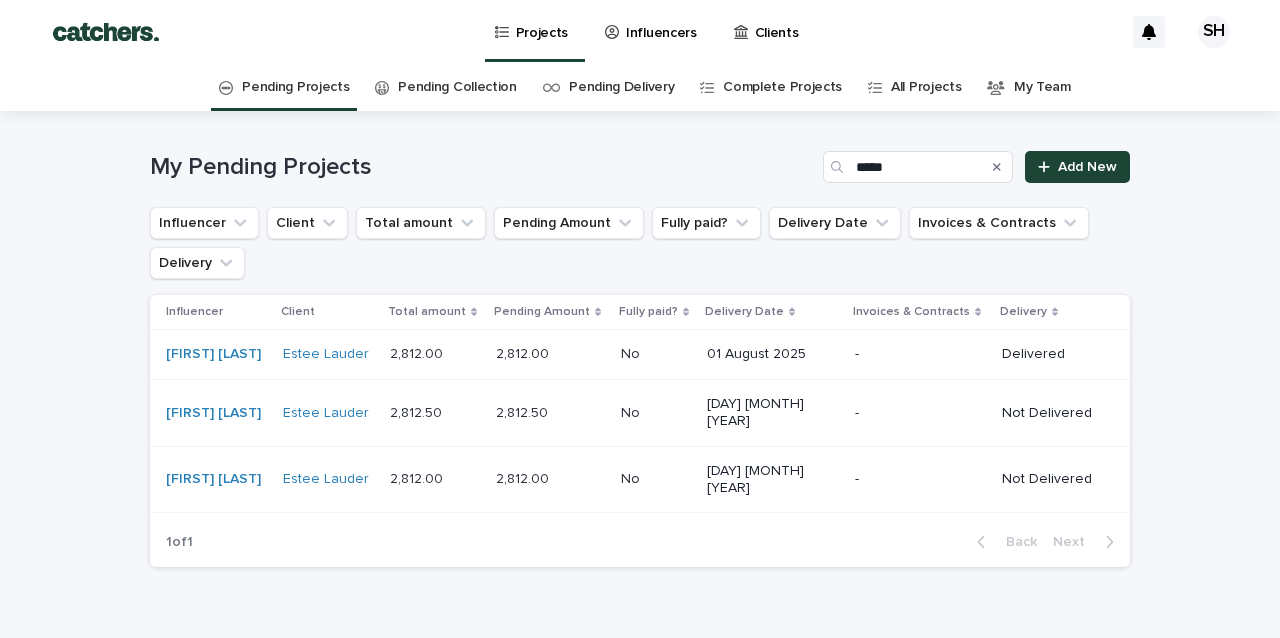 click on "-" at bounding box center [917, 479] 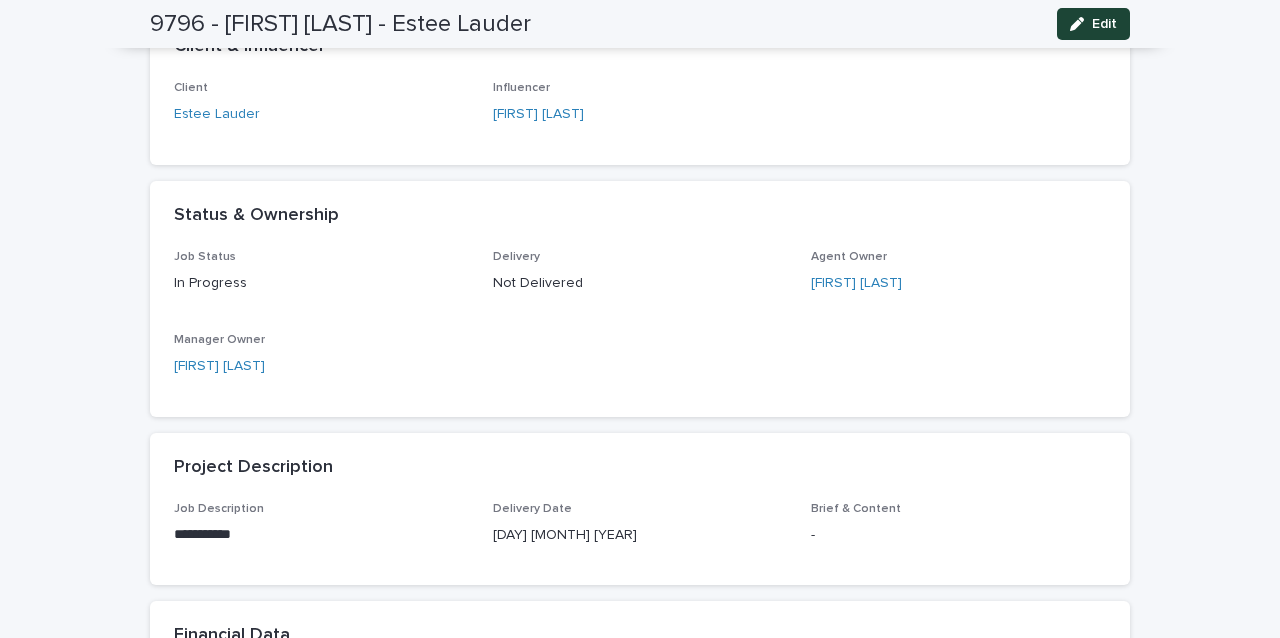 scroll, scrollTop: 360, scrollLeft: 0, axis: vertical 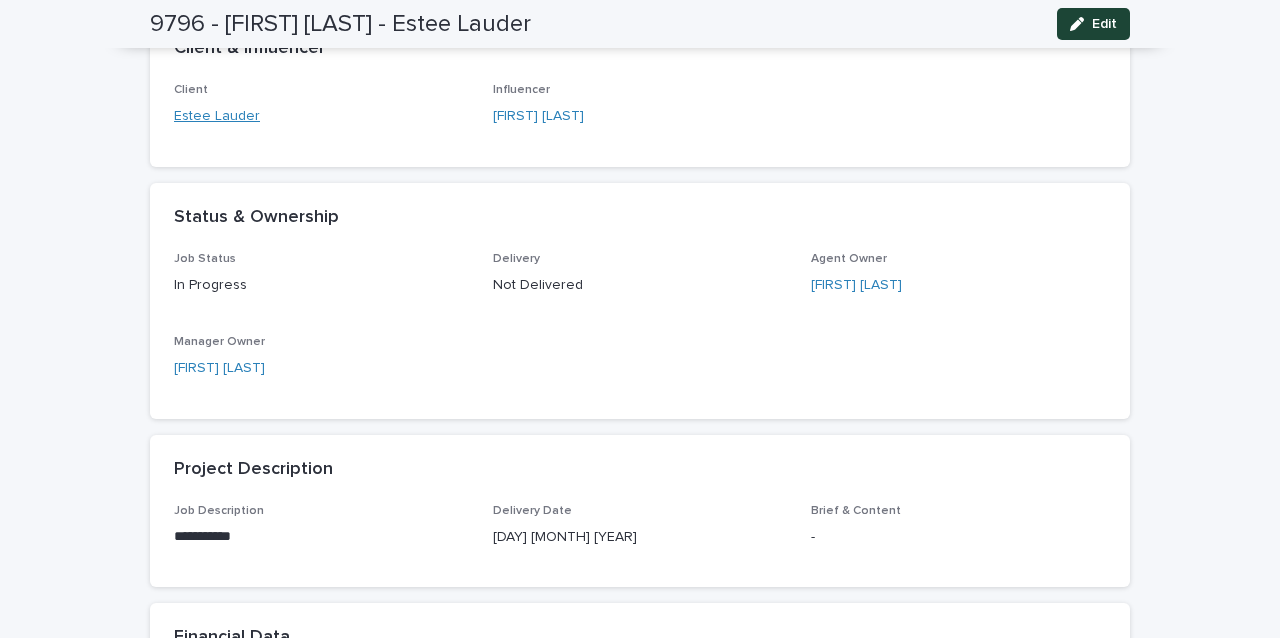 click on "Estee Lauder" at bounding box center (217, 116) 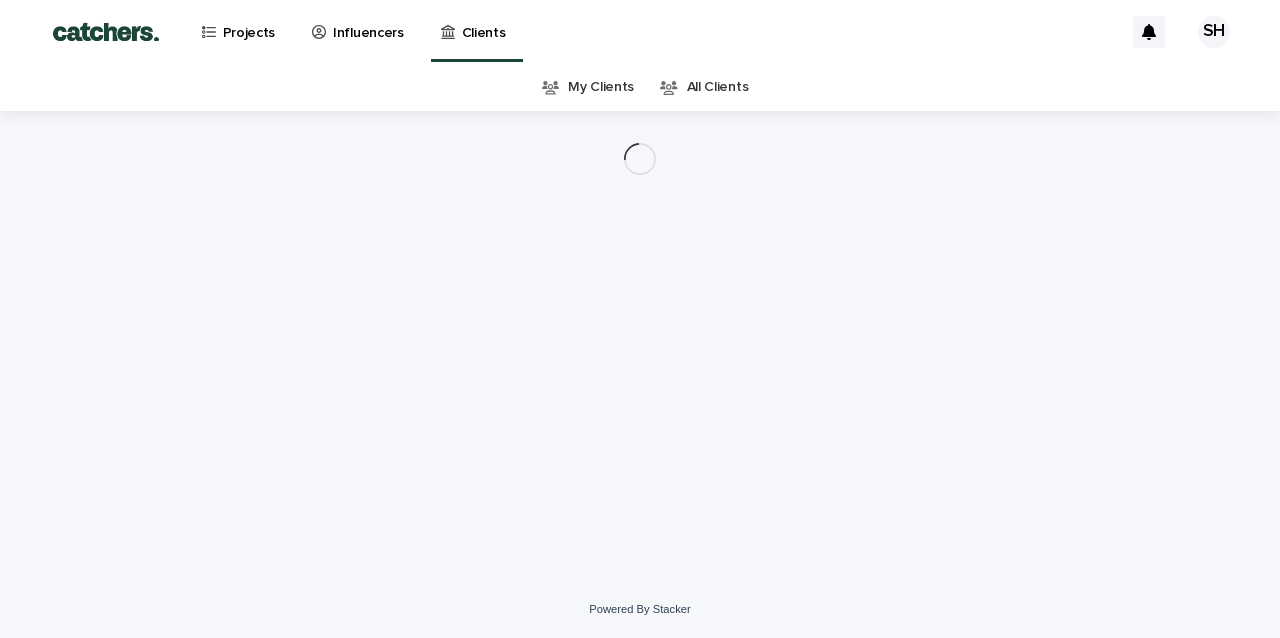 scroll, scrollTop: 0, scrollLeft: 0, axis: both 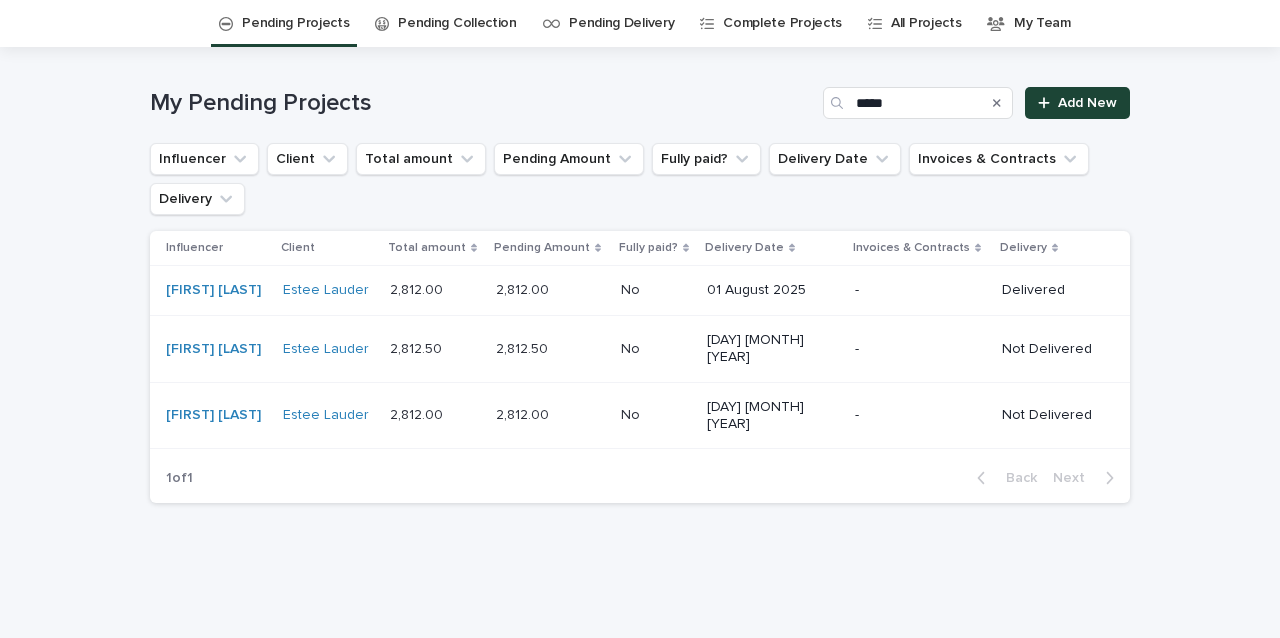 click on "-" at bounding box center (920, 349) 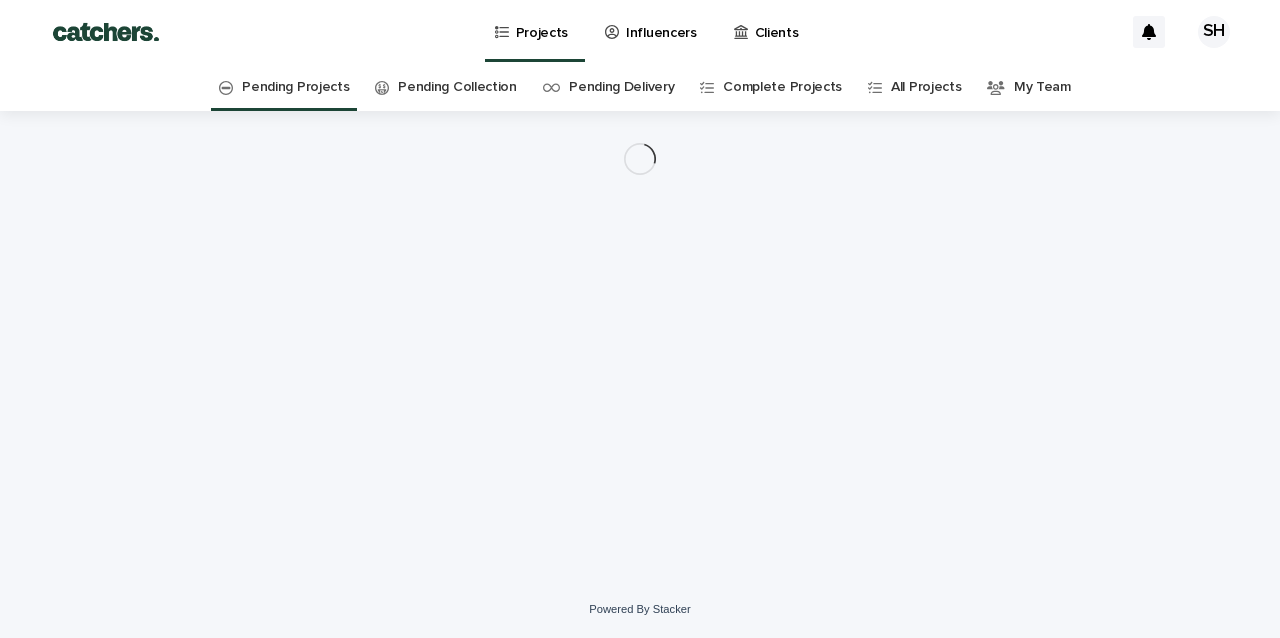 scroll, scrollTop: 0, scrollLeft: 0, axis: both 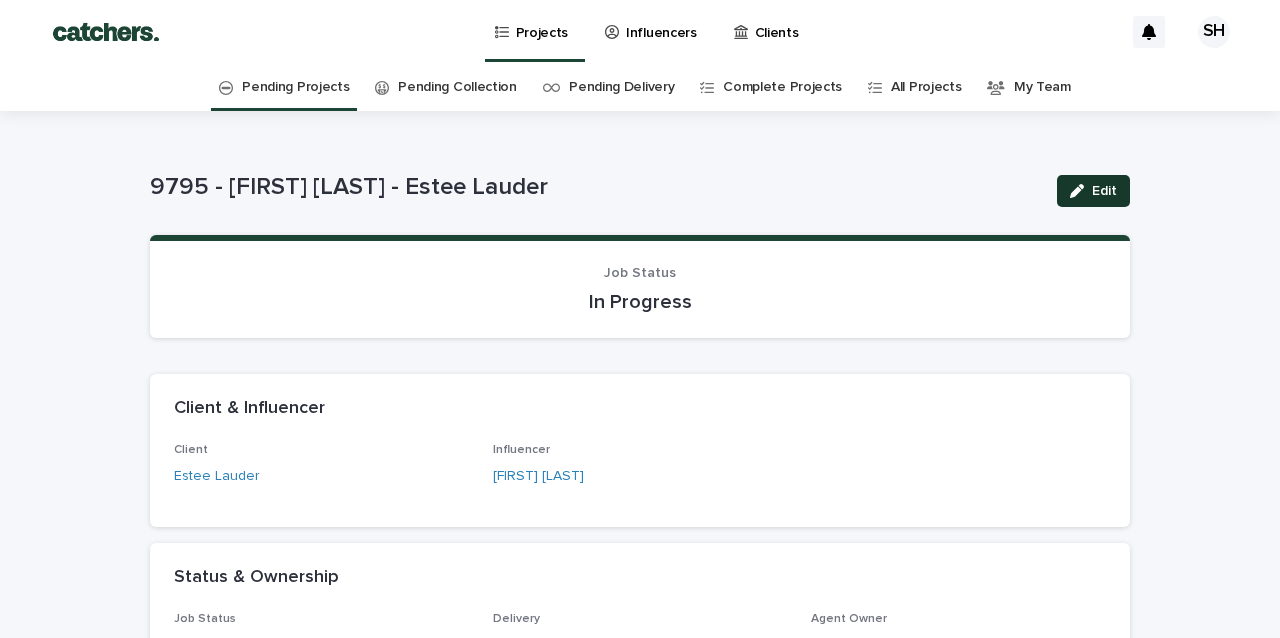 click on "Edit" at bounding box center (1093, 191) 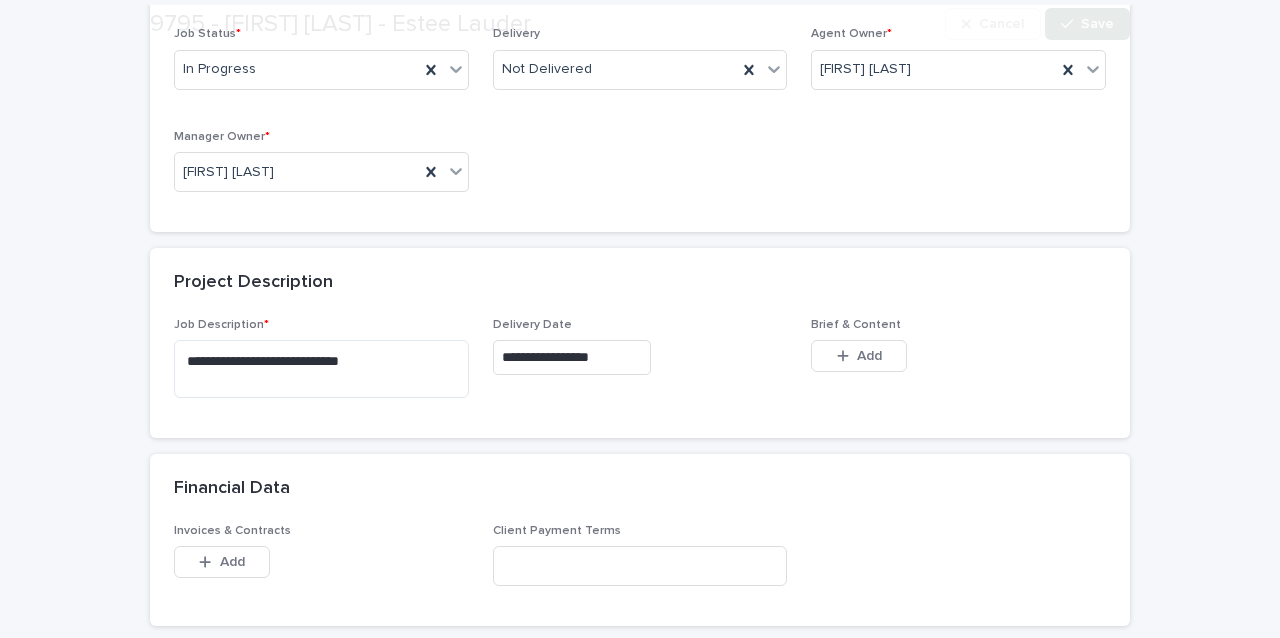 scroll, scrollTop: 617, scrollLeft: 0, axis: vertical 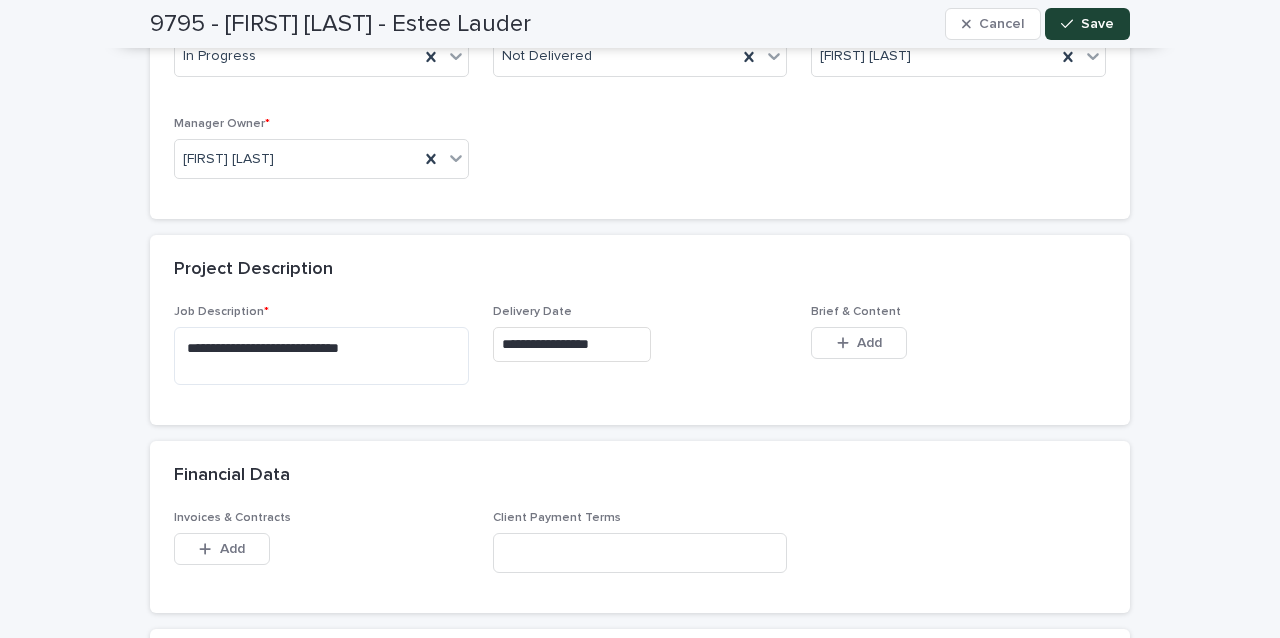 click on "**********" at bounding box center [572, 344] 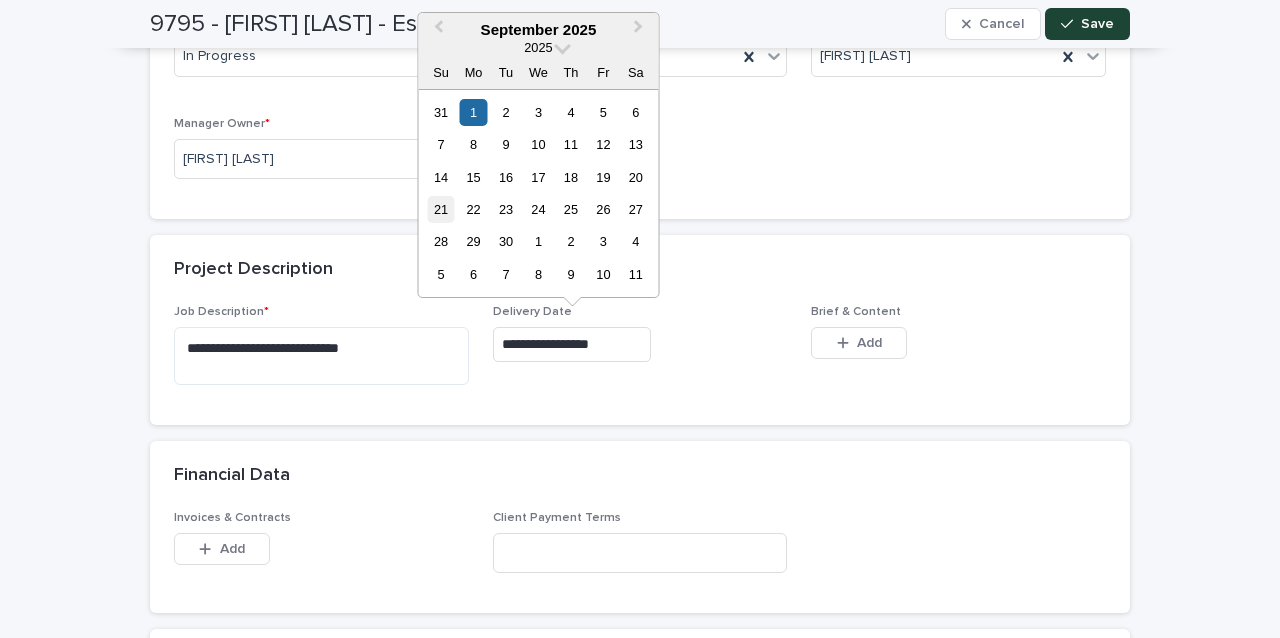 click on "21" at bounding box center [440, 209] 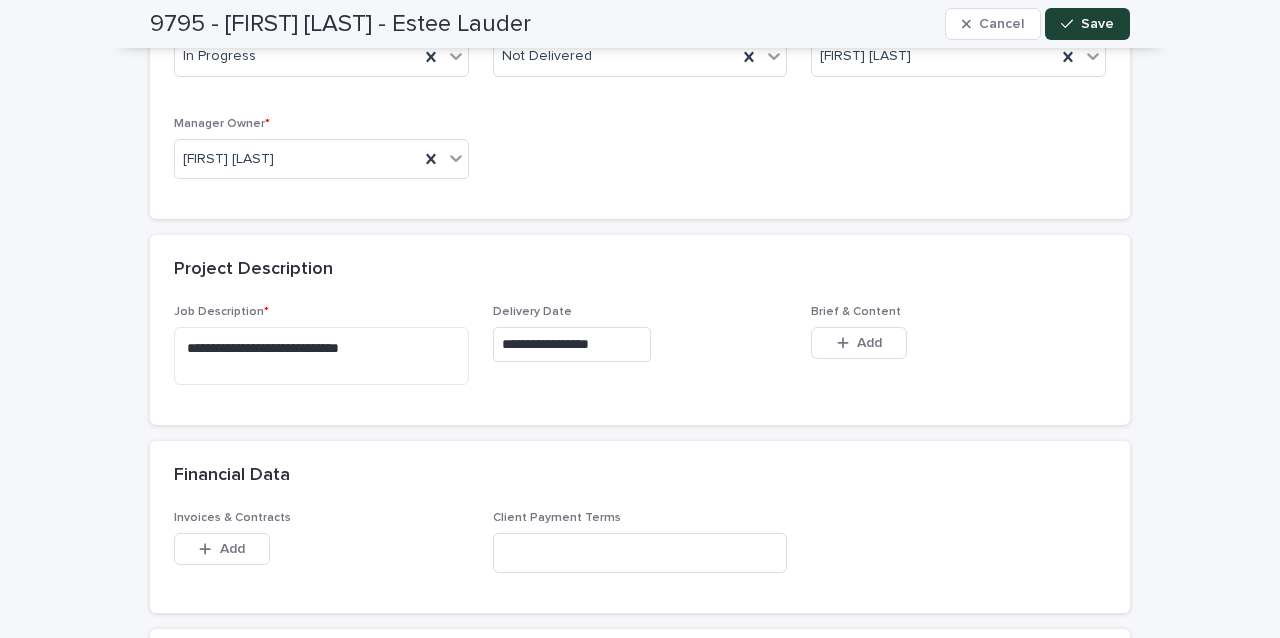 type on "**********" 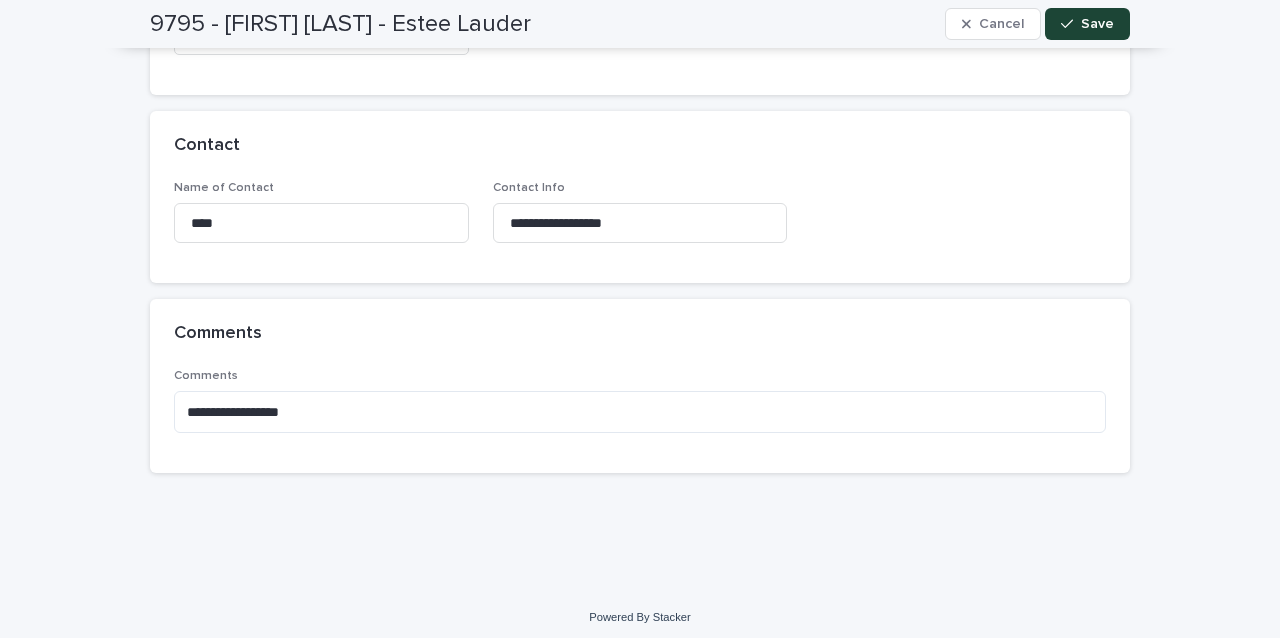 scroll, scrollTop: 1481, scrollLeft: 0, axis: vertical 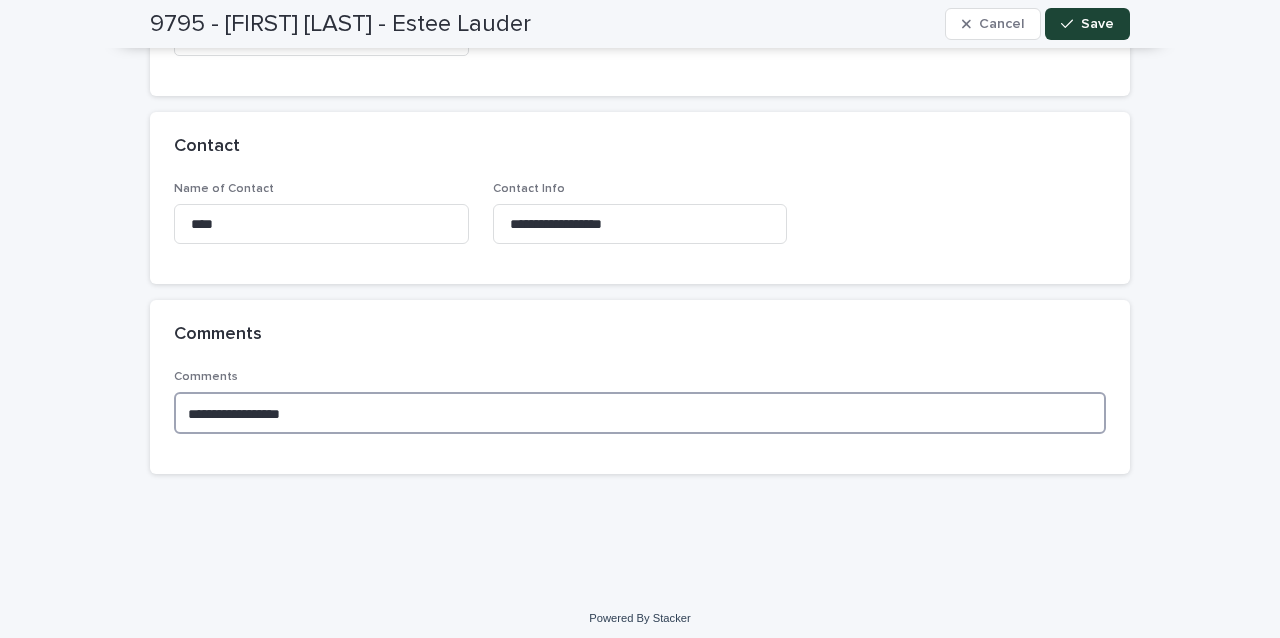 click on "**********" at bounding box center [640, 413] 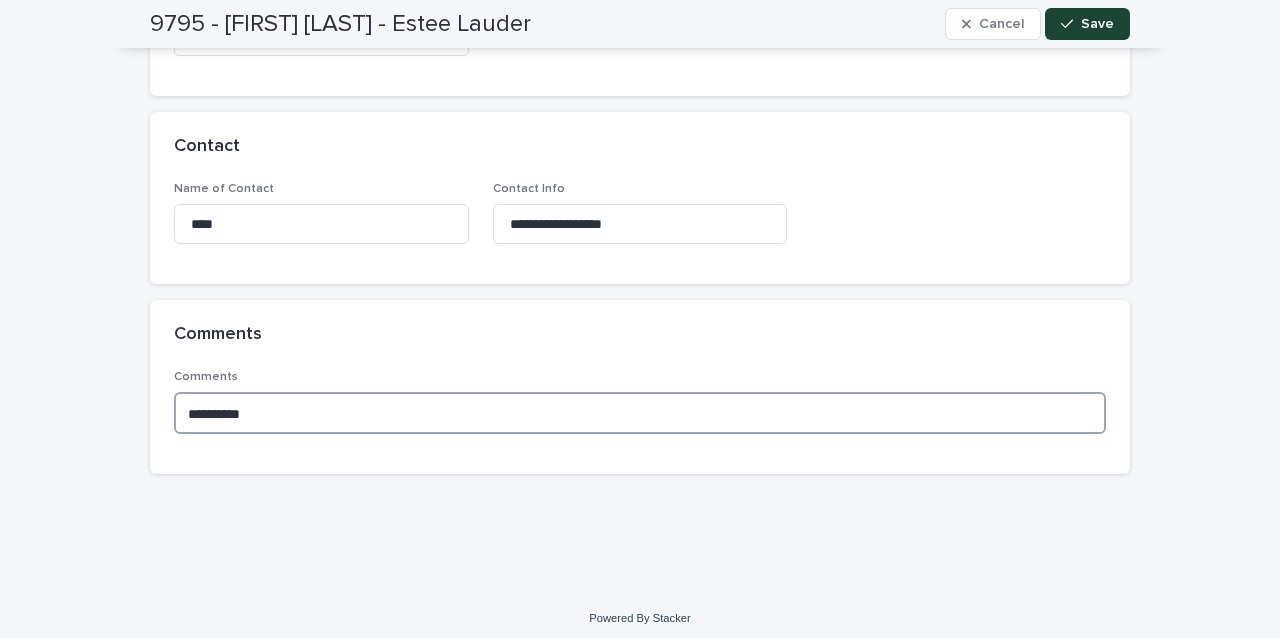 scroll, scrollTop: 1481, scrollLeft: 0, axis: vertical 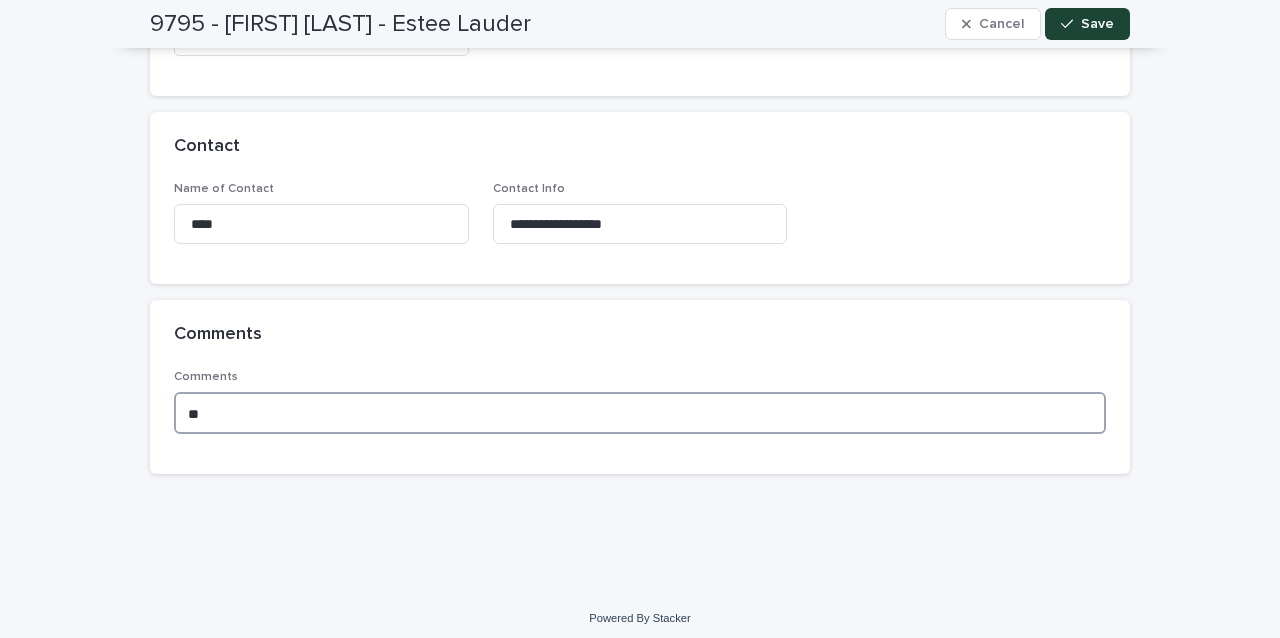 type on "*" 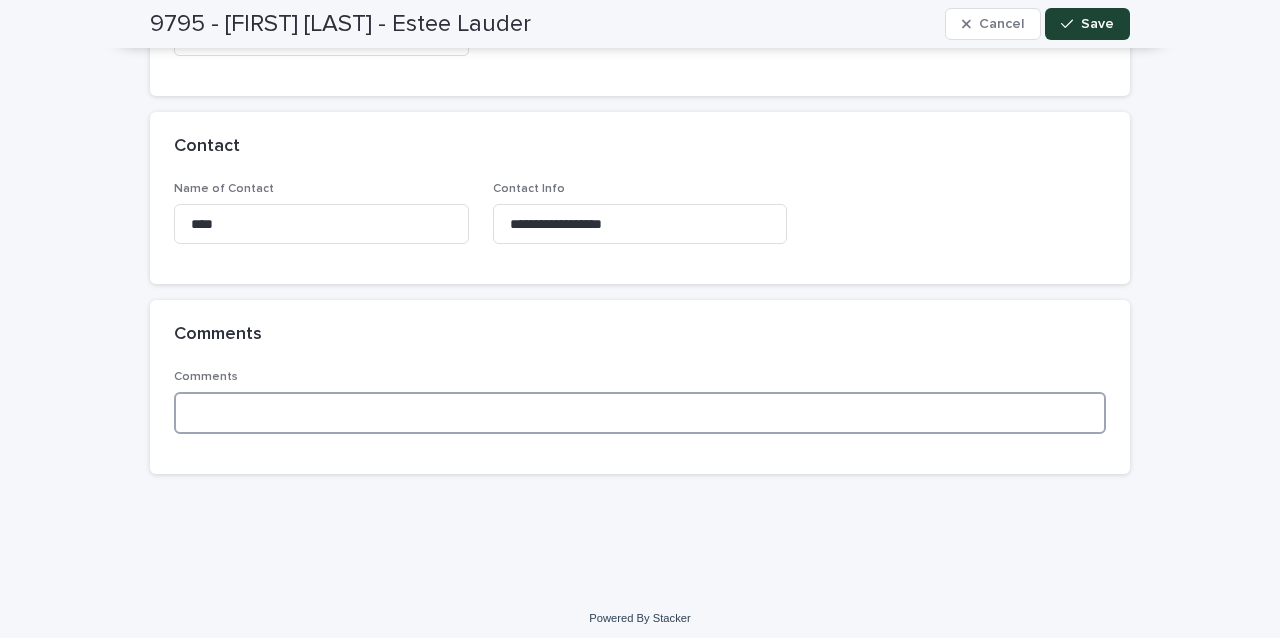 paste on "**********" 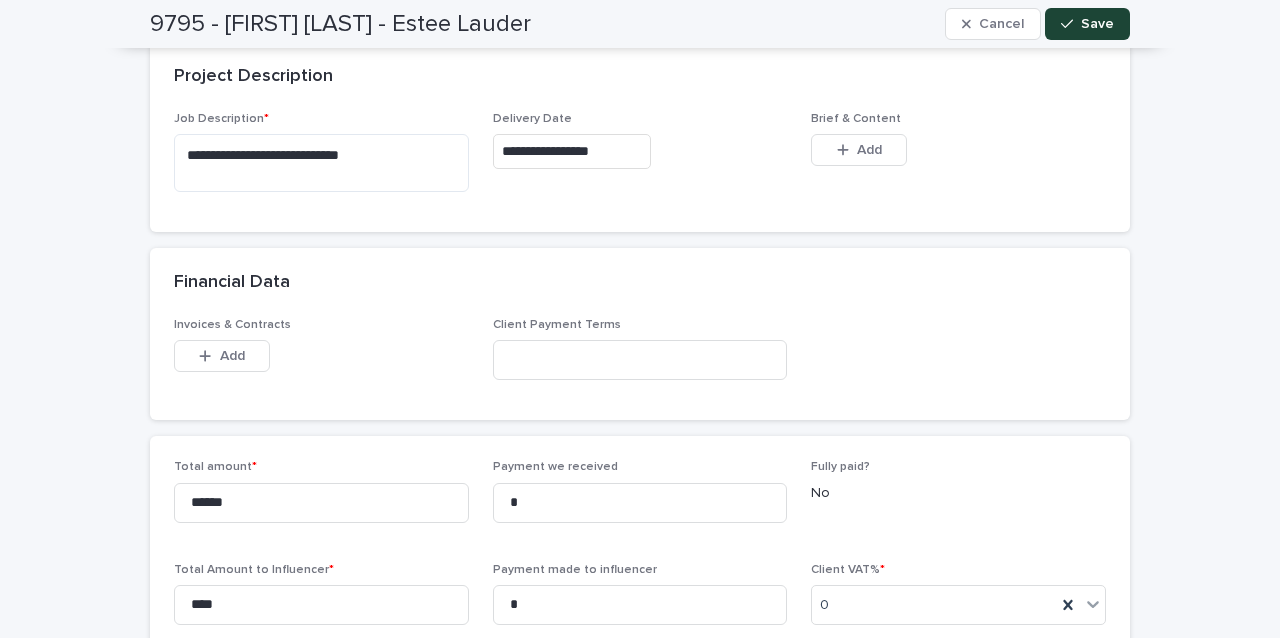 scroll, scrollTop: 804, scrollLeft: 0, axis: vertical 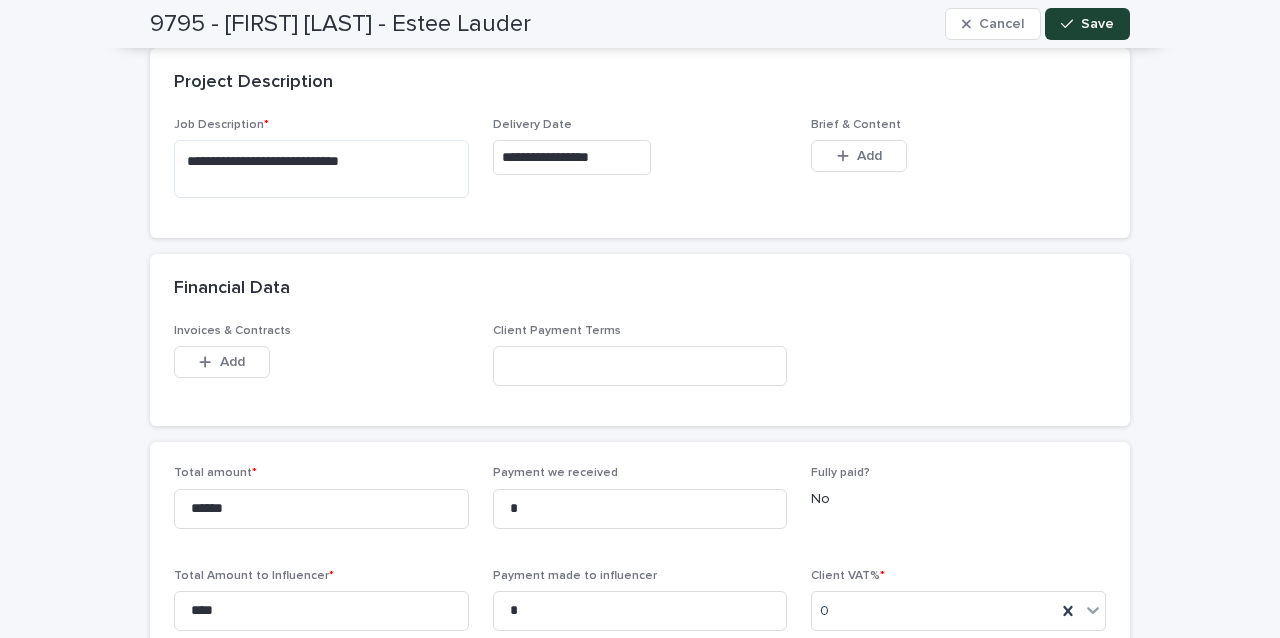 type on "**********" 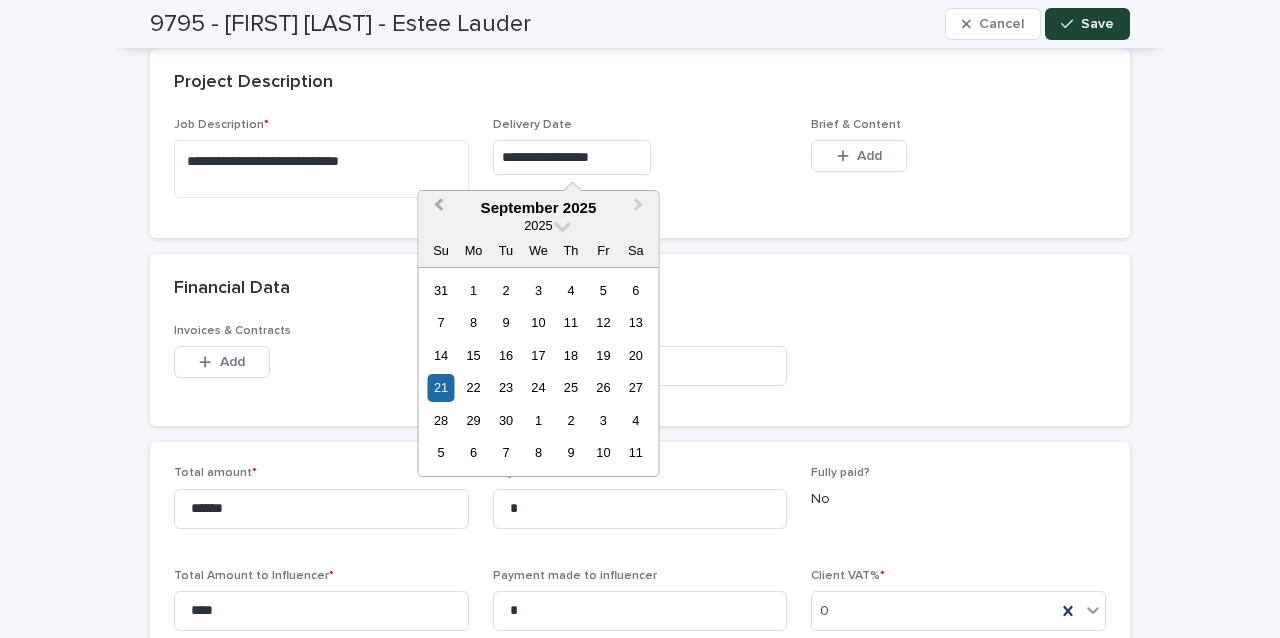 click on "Previous Month" at bounding box center (436, 209) 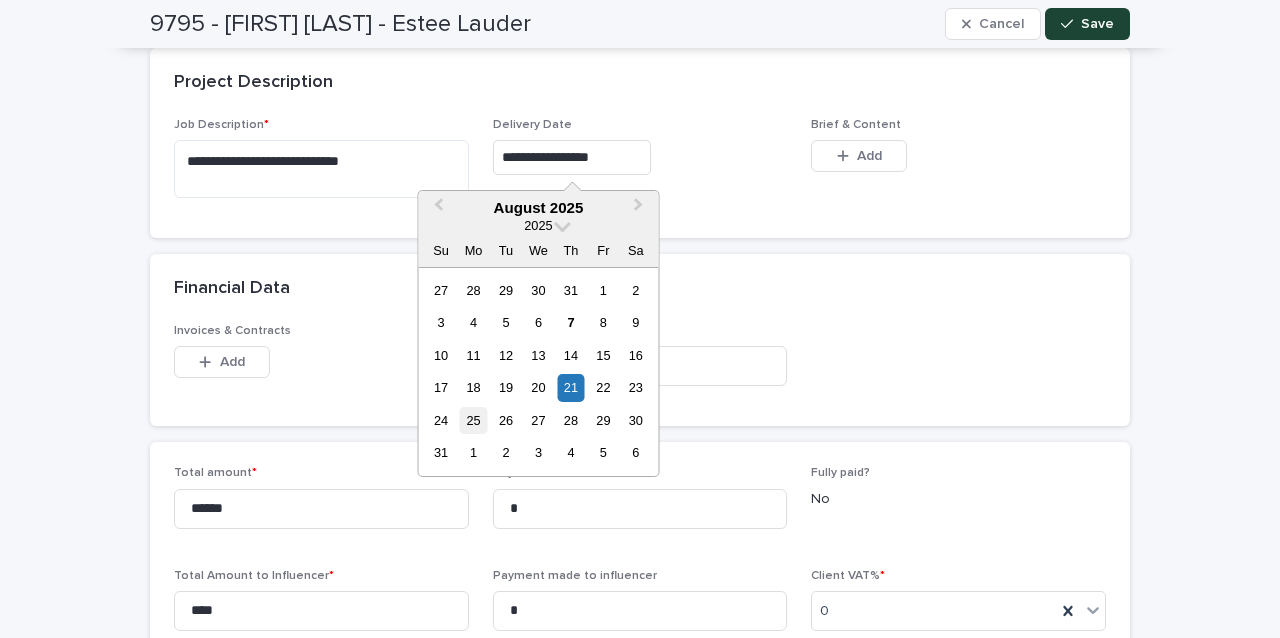 click on "25" at bounding box center [473, 420] 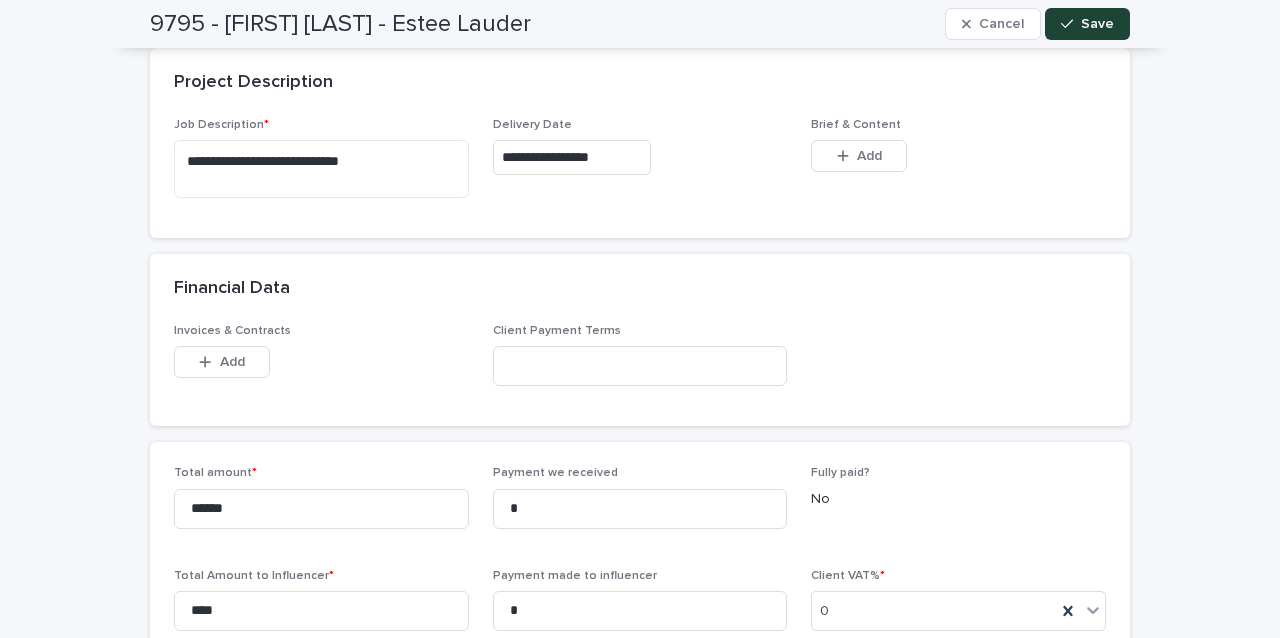 type on "**********" 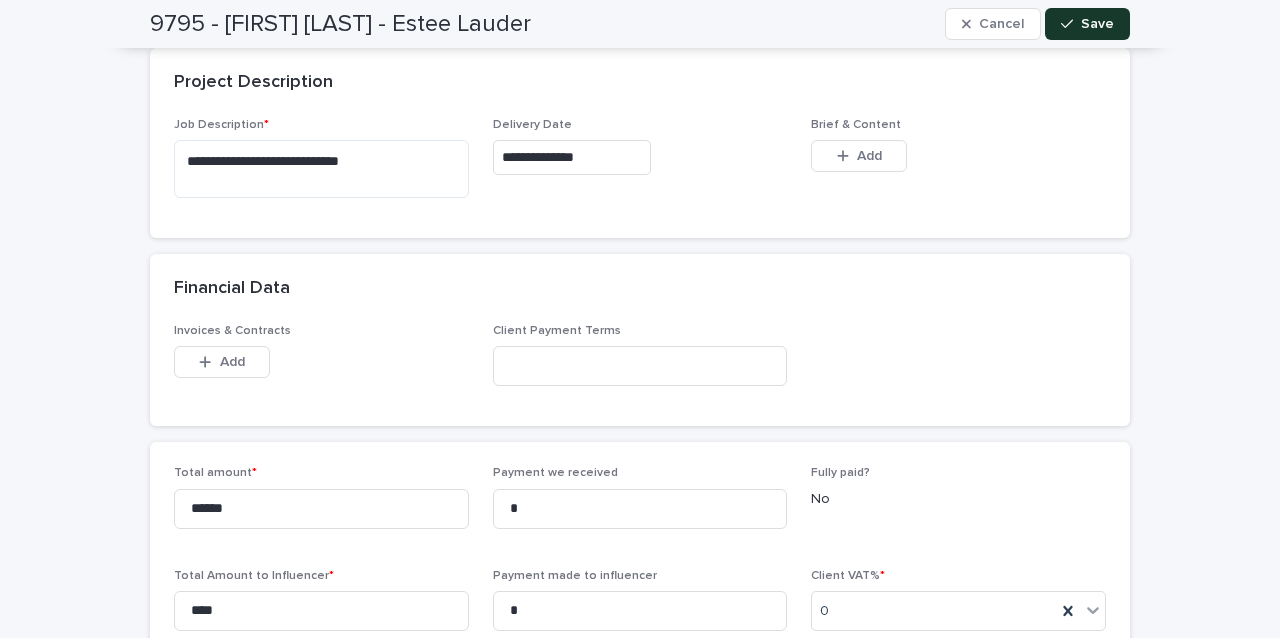 click on "Save" at bounding box center [1087, 24] 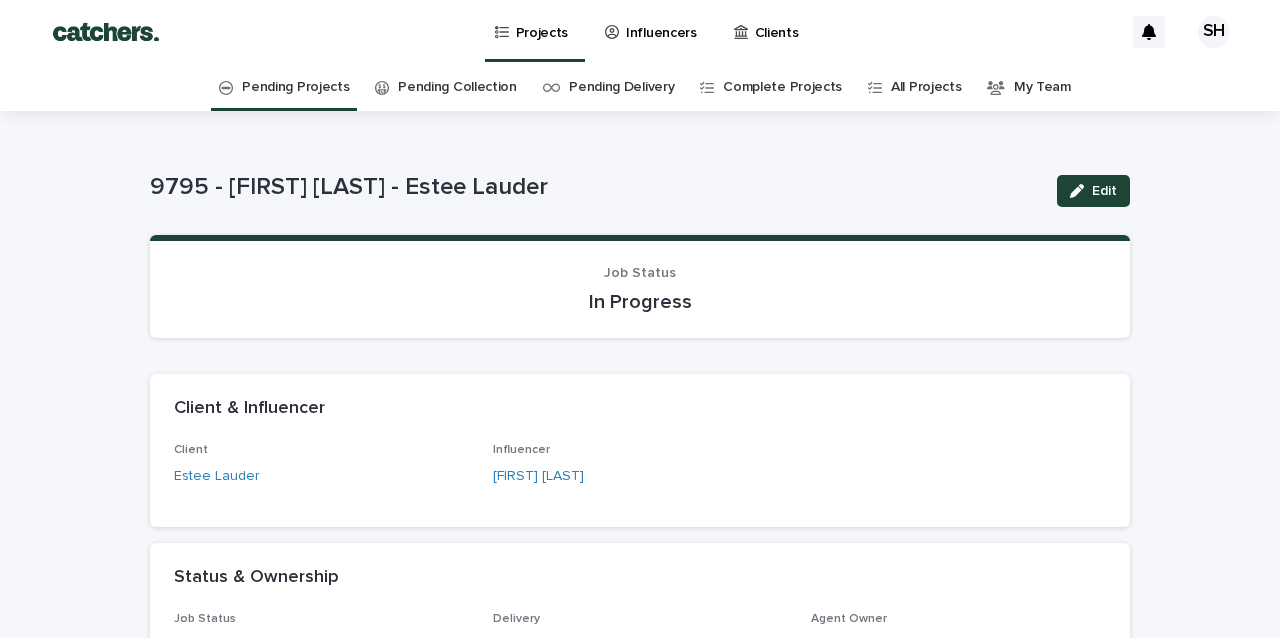 scroll, scrollTop: 0, scrollLeft: 0, axis: both 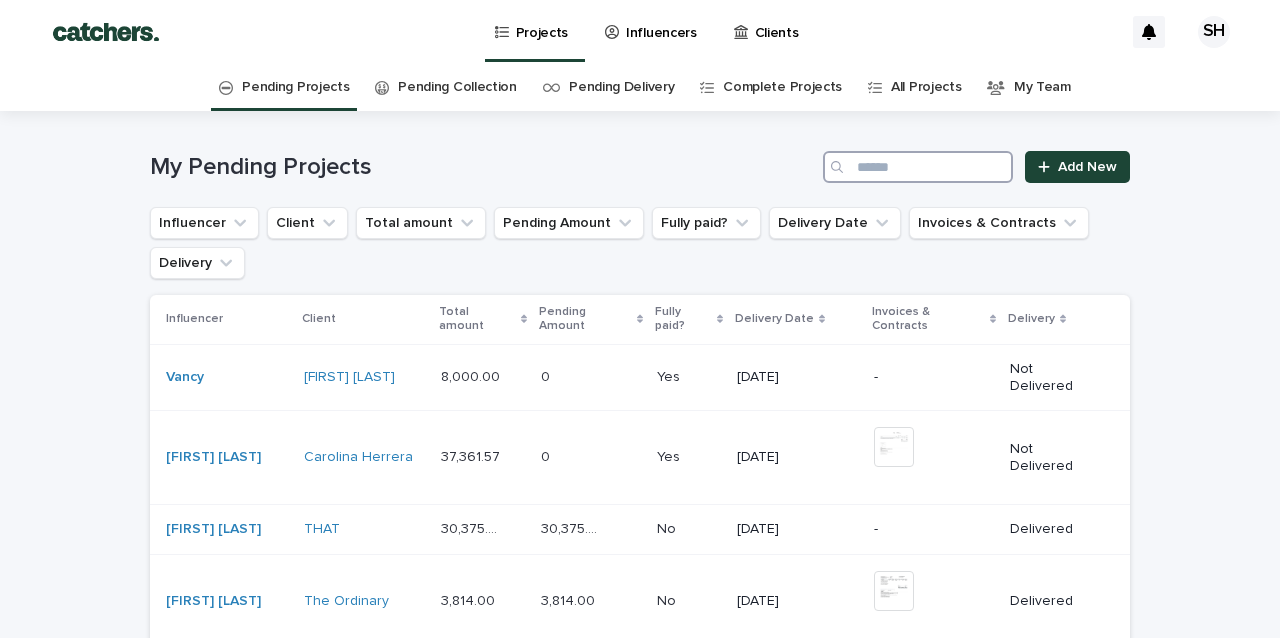 click at bounding box center (918, 167) 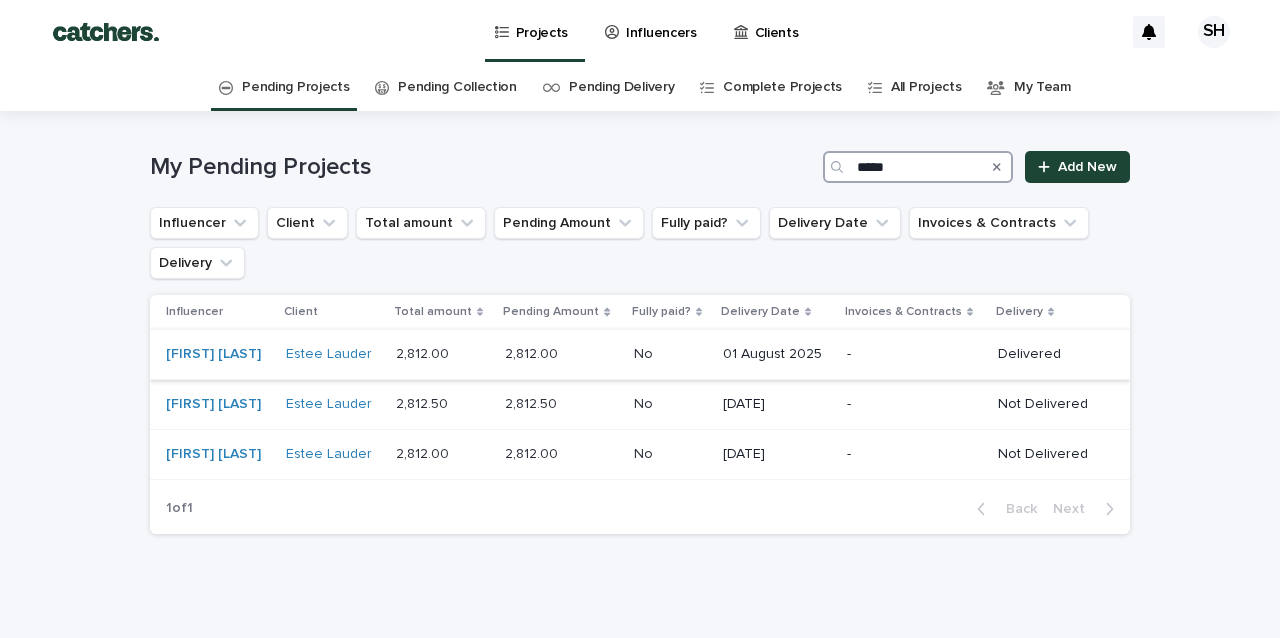 type on "*****" 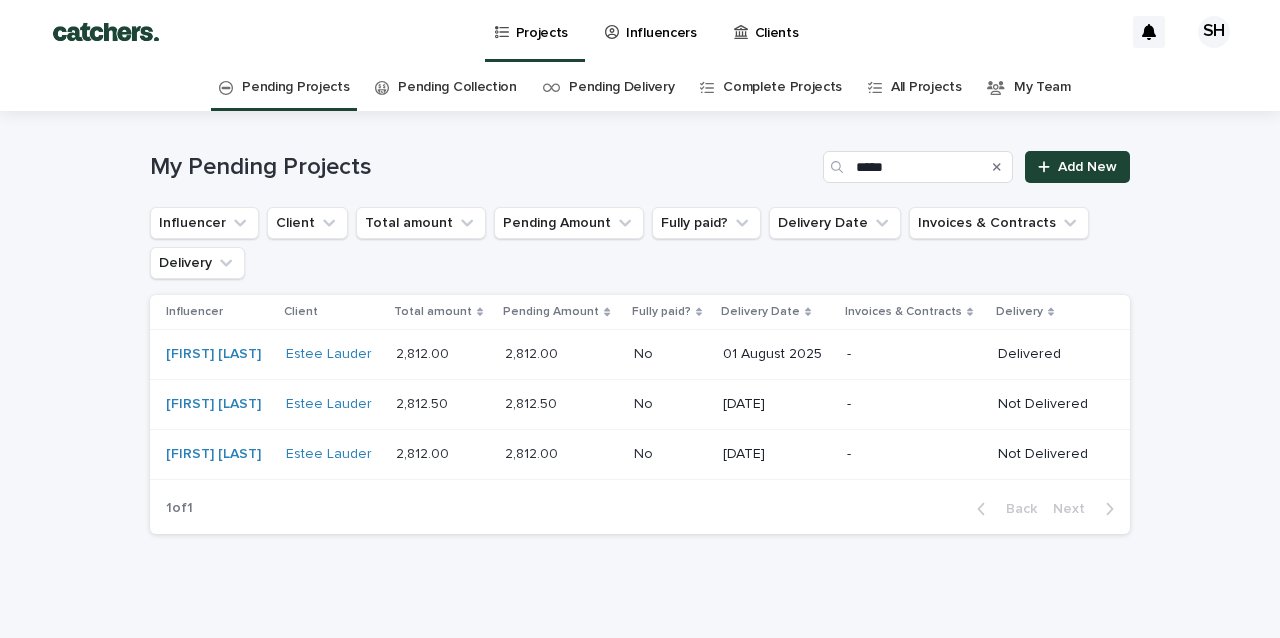 click on "-" at bounding box center (914, 354) 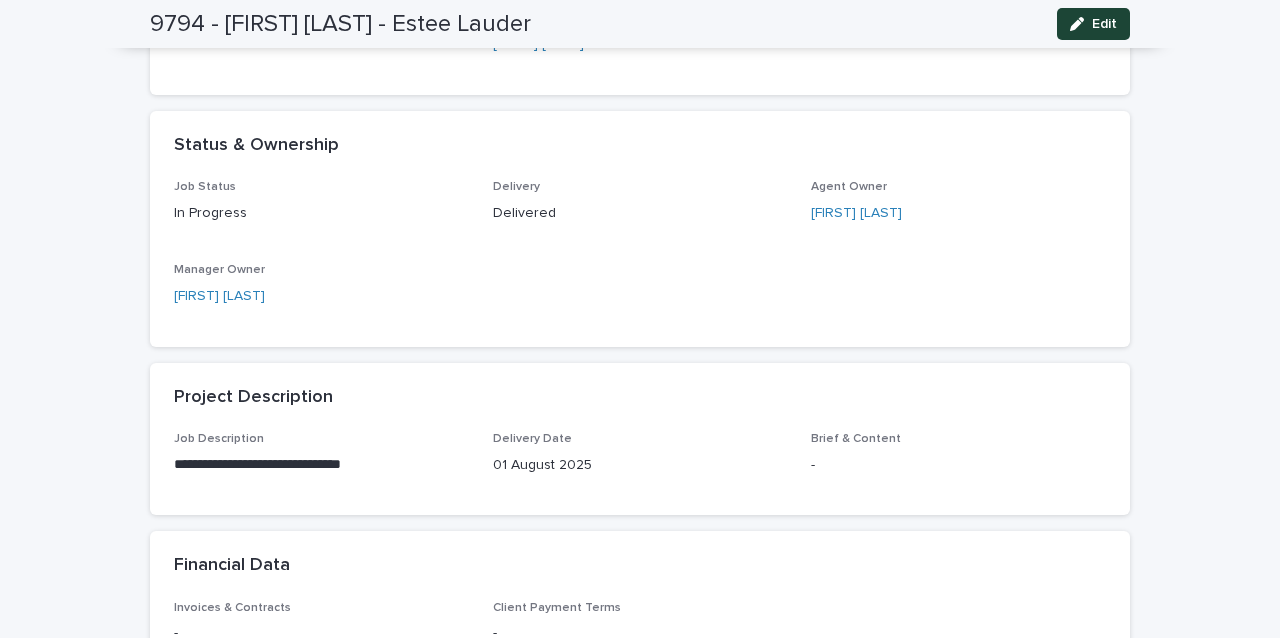 scroll, scrollTop: 60, scrollLeft: 0, axis: vertical 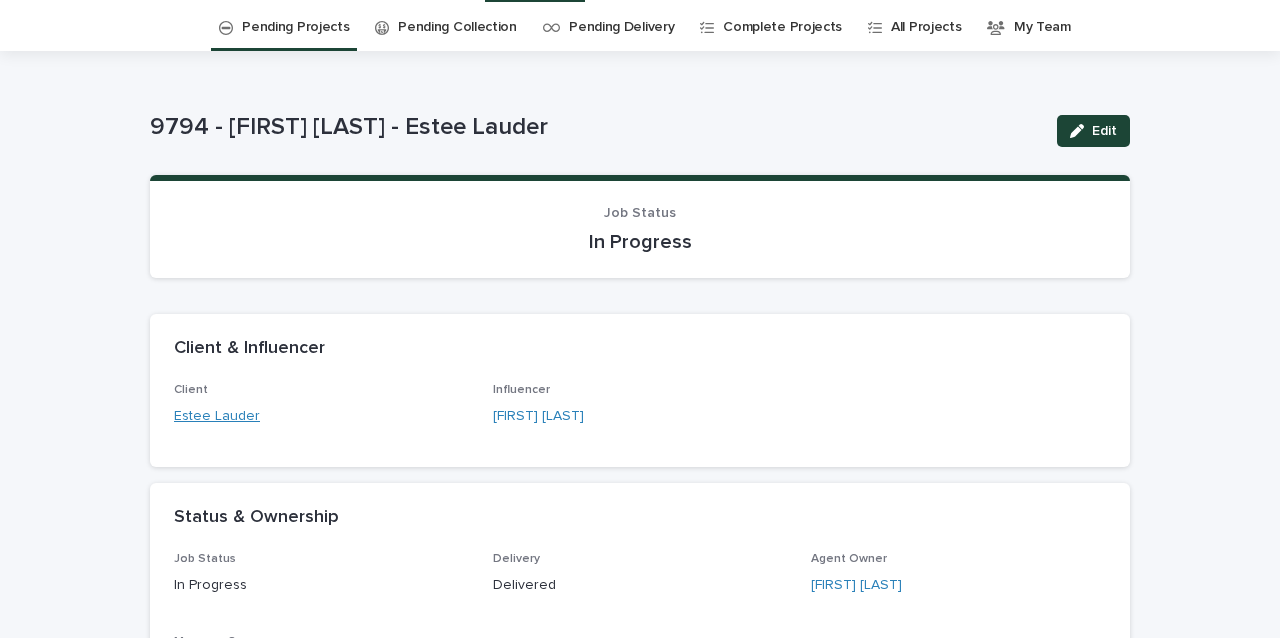 click on "Estee Lauder" at bounding box center (217, 416) 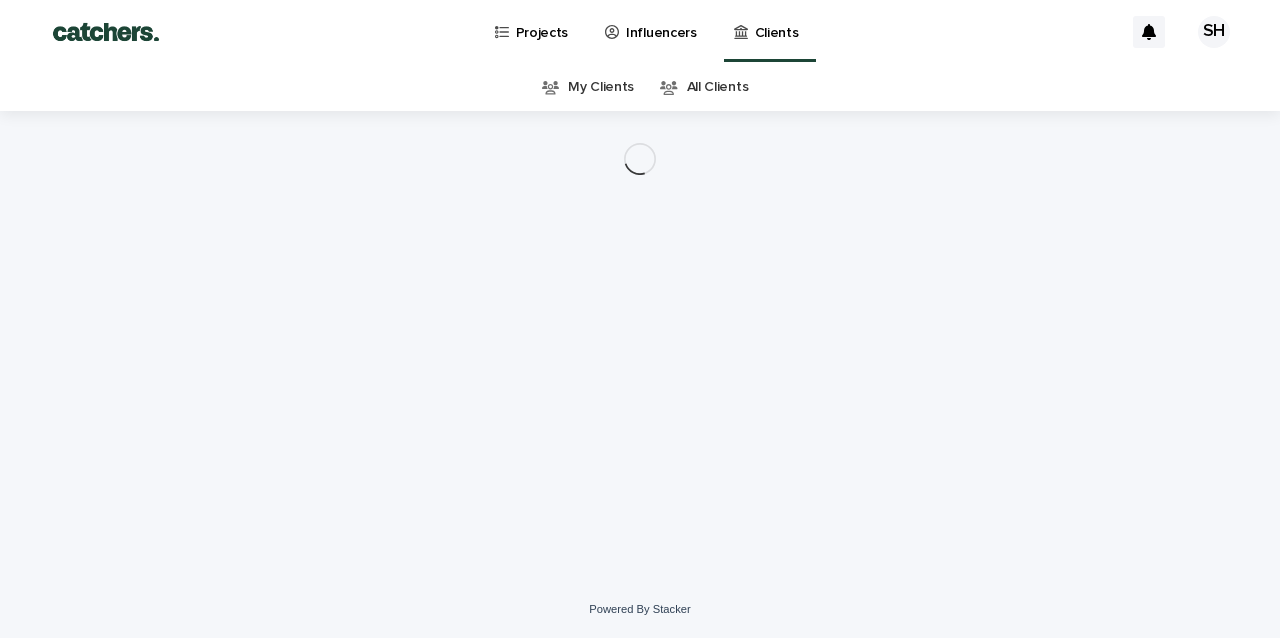 scroll, scrollTop: 0, scrollLeft: 0, axis: both 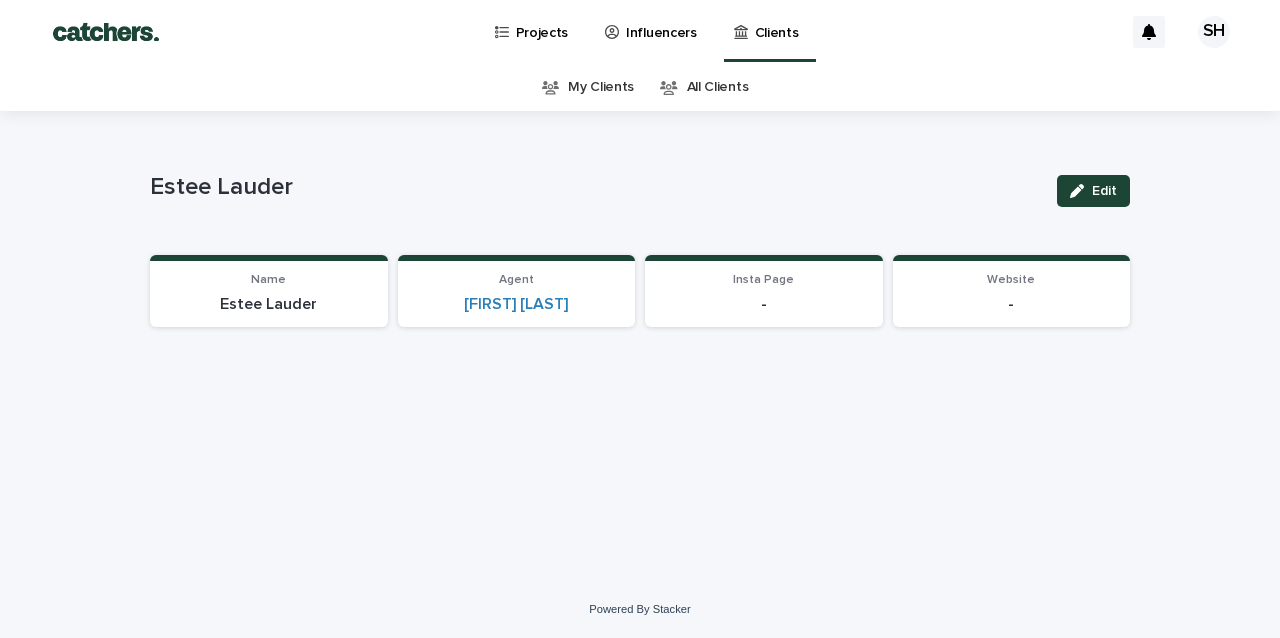 click on "Projects" at bounding box center (542, 21) 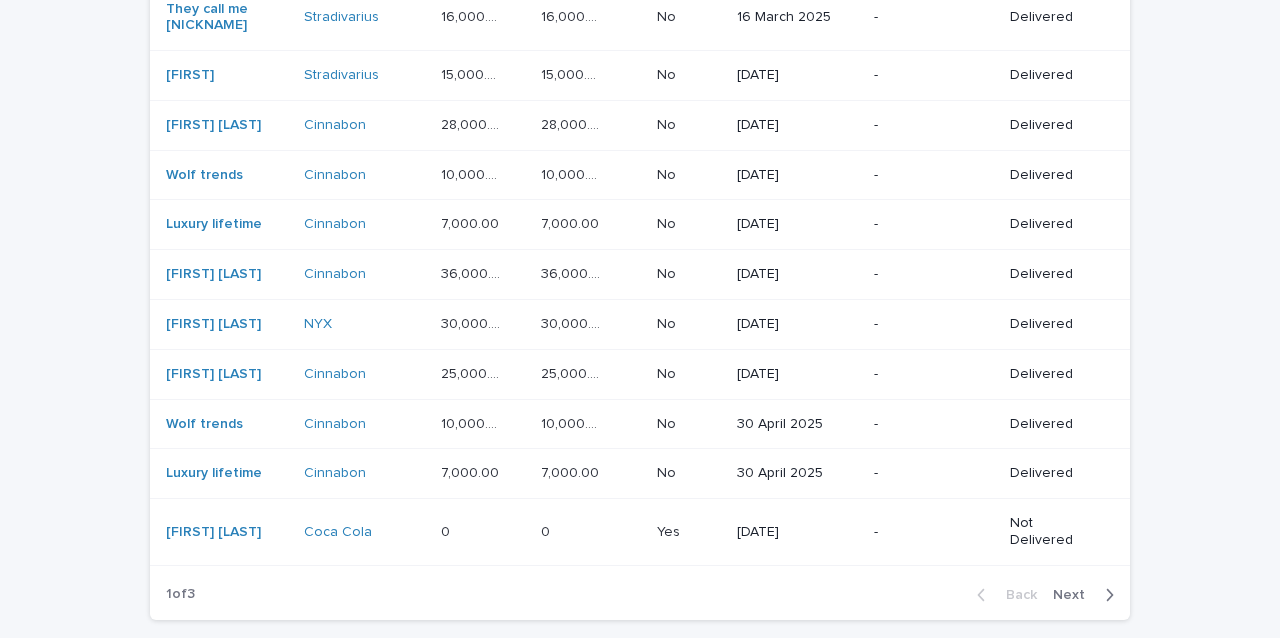 scroll, scrollTop: 1598, scrollLeft: 0, axis: vertical 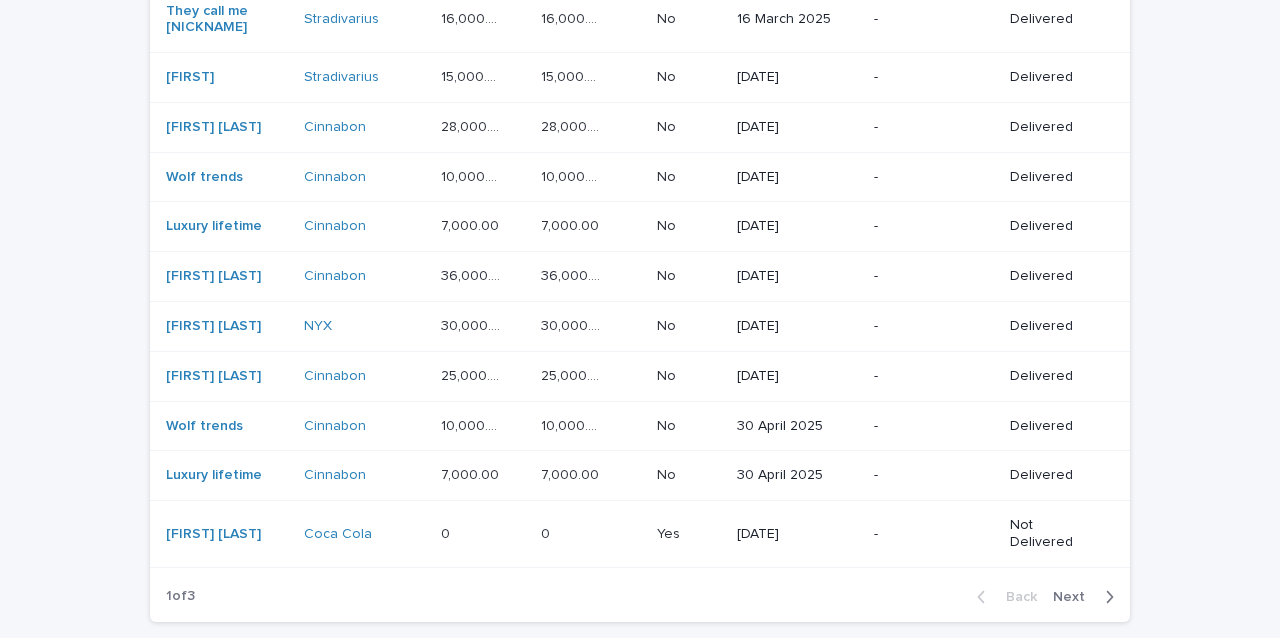click on "Next" at bounding box center (1075, 597) 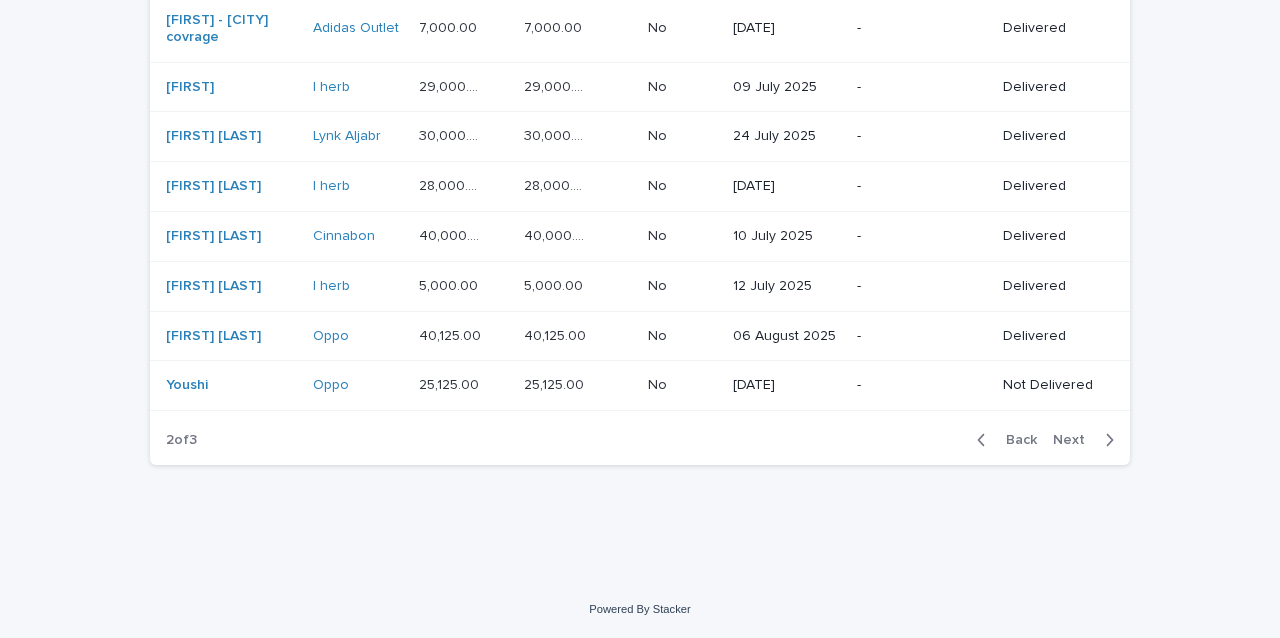 scroll, scrollTop: 1406, scrollLeft: 0, axis: vertical 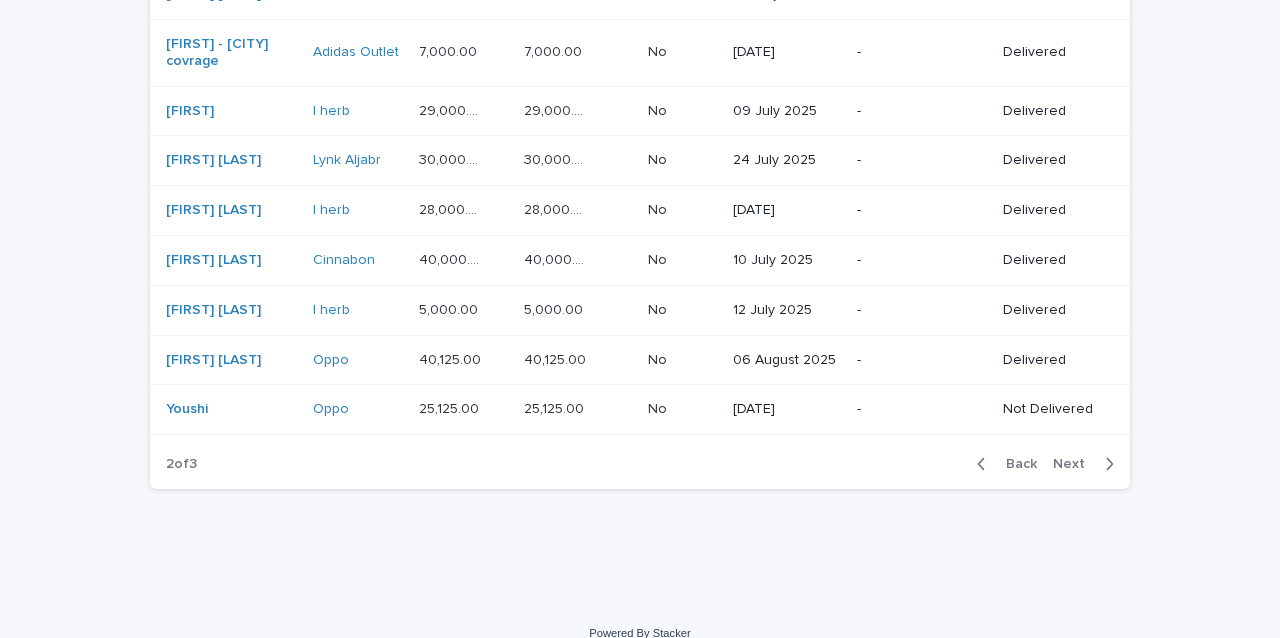 click on "Next" at bounding box center (1075, 464) 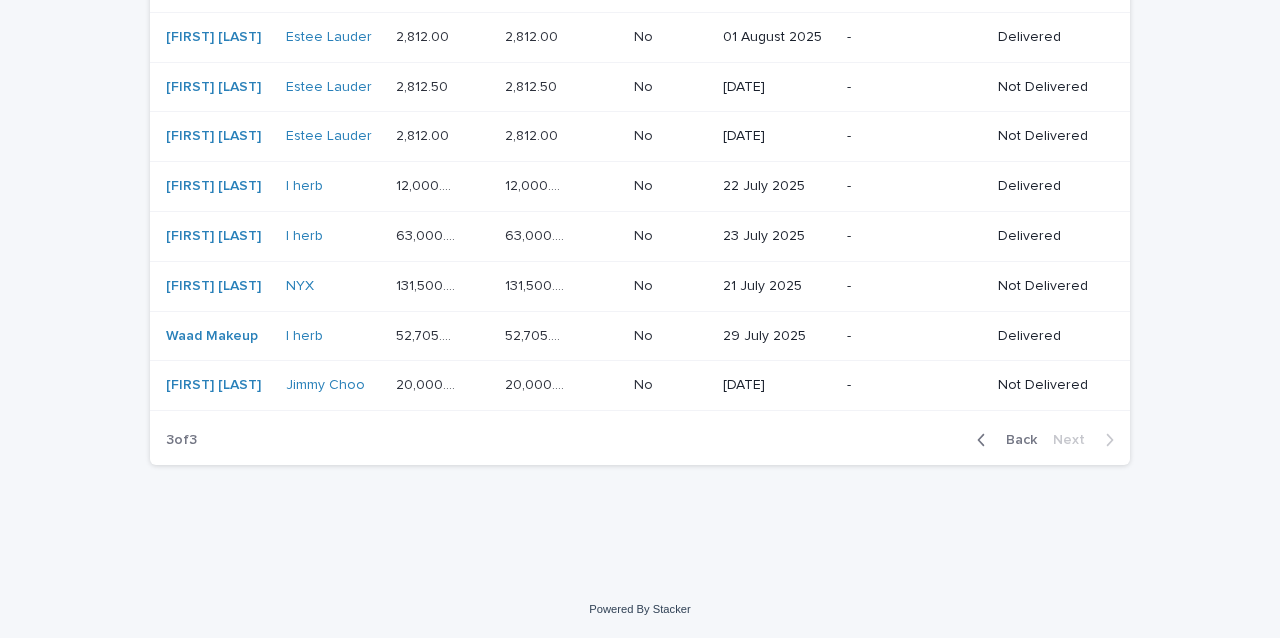 scroll, scrollTop: 459, scrollLeft: 0, axis: vertical 